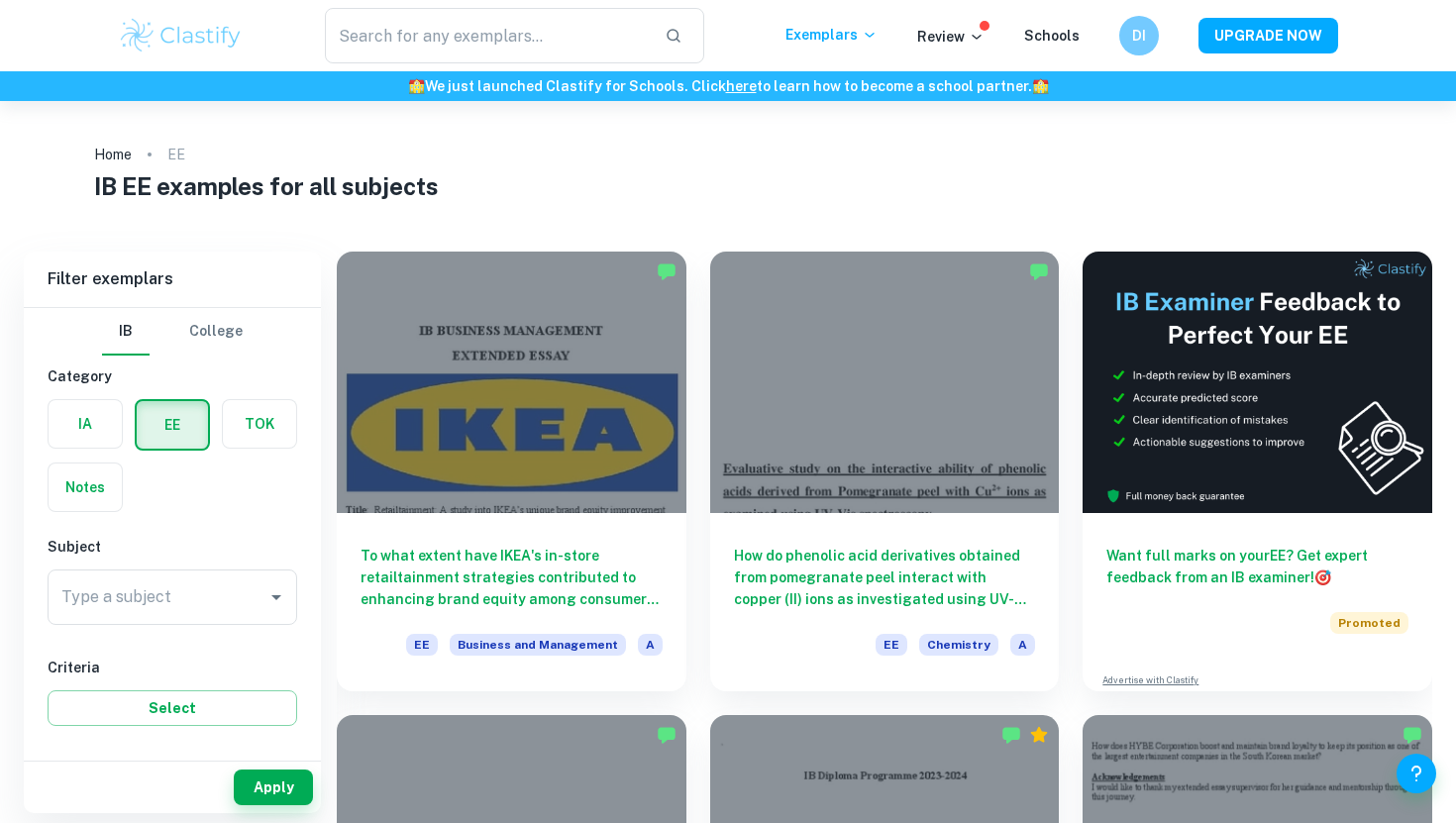 scroll, scrollTop: 0, scrollLeft: 0, axis: both 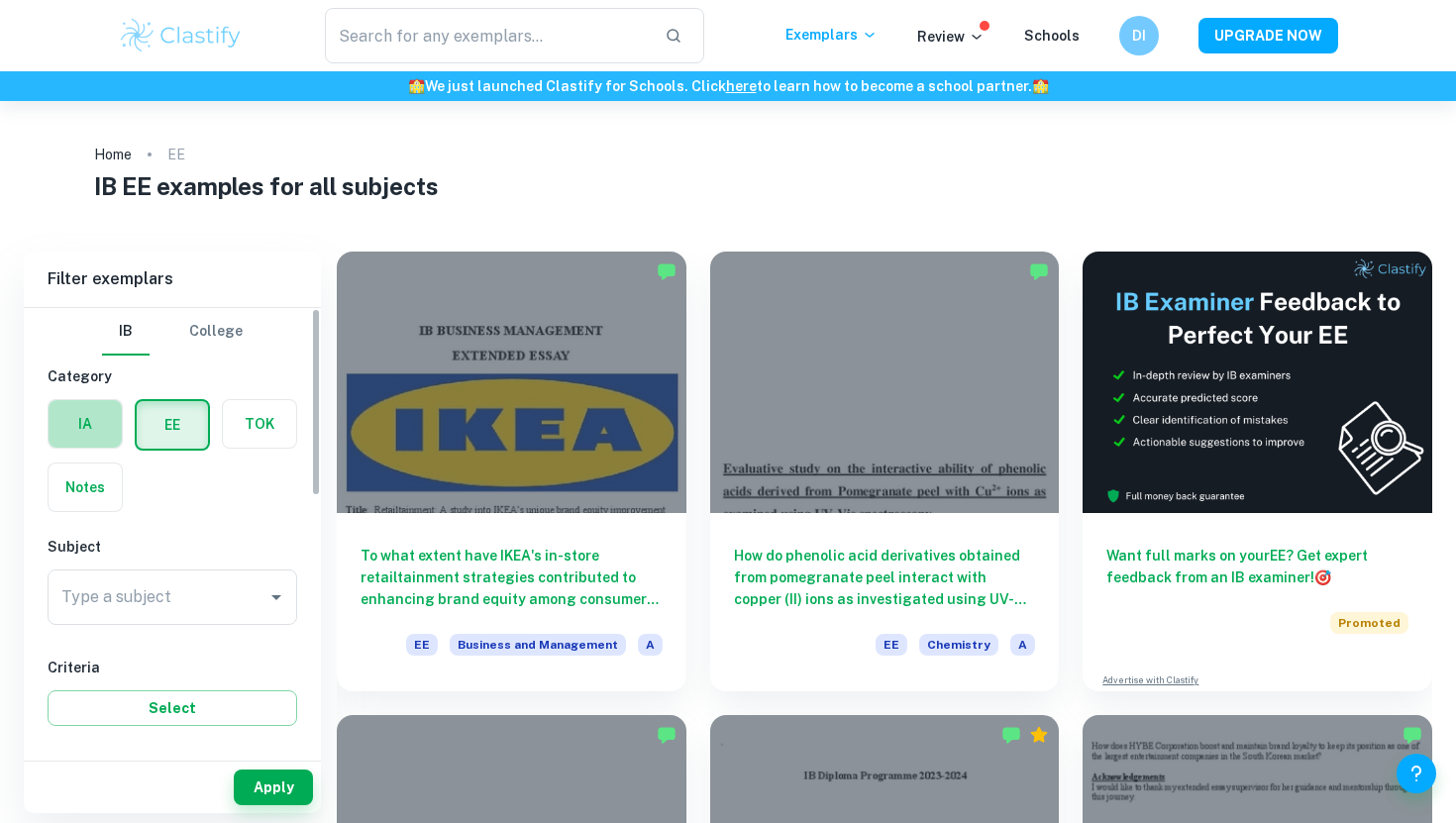 click at bounding box center (85, 424) 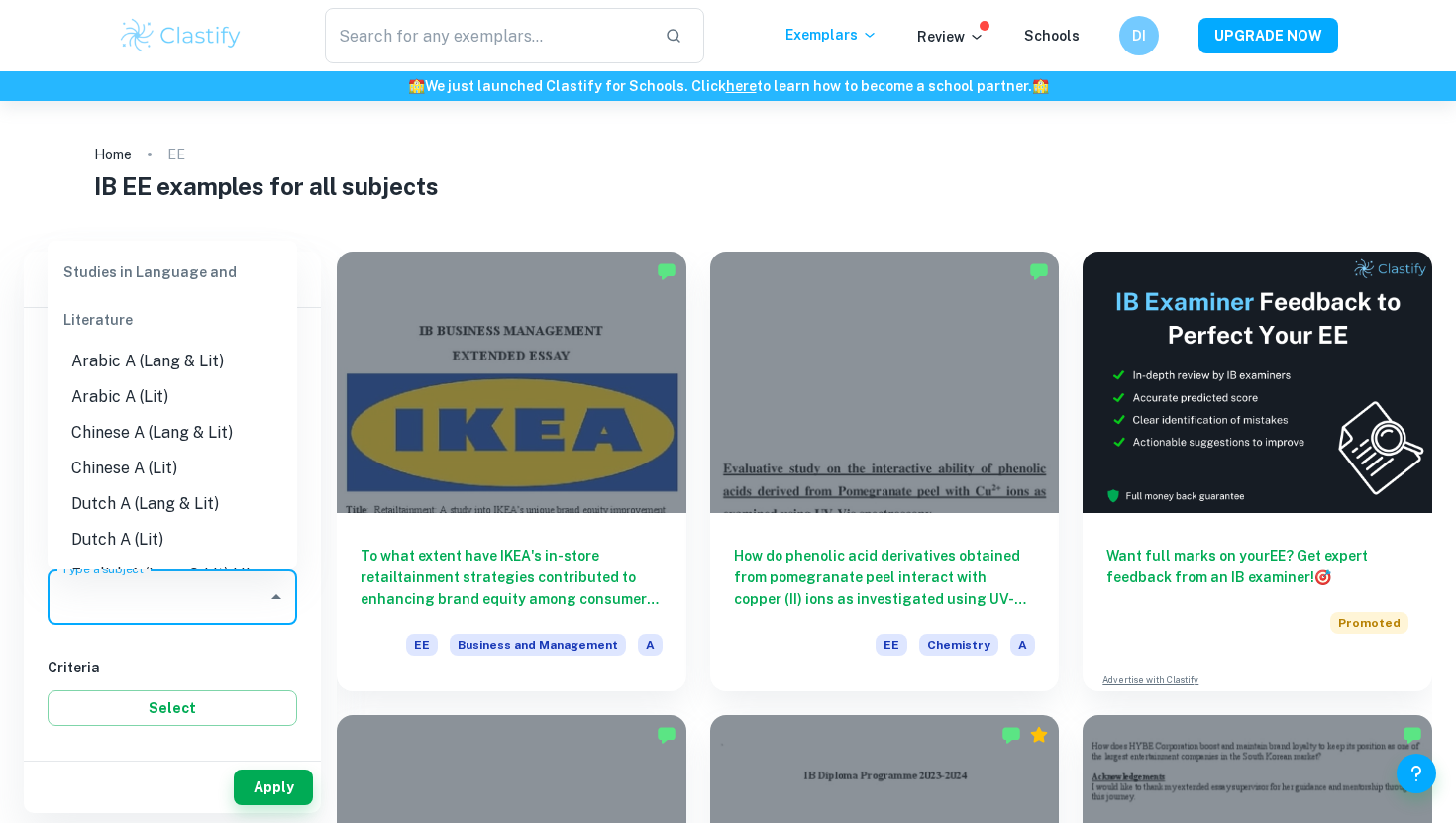 click on "Type a subject" at bounding box center (157, 597) 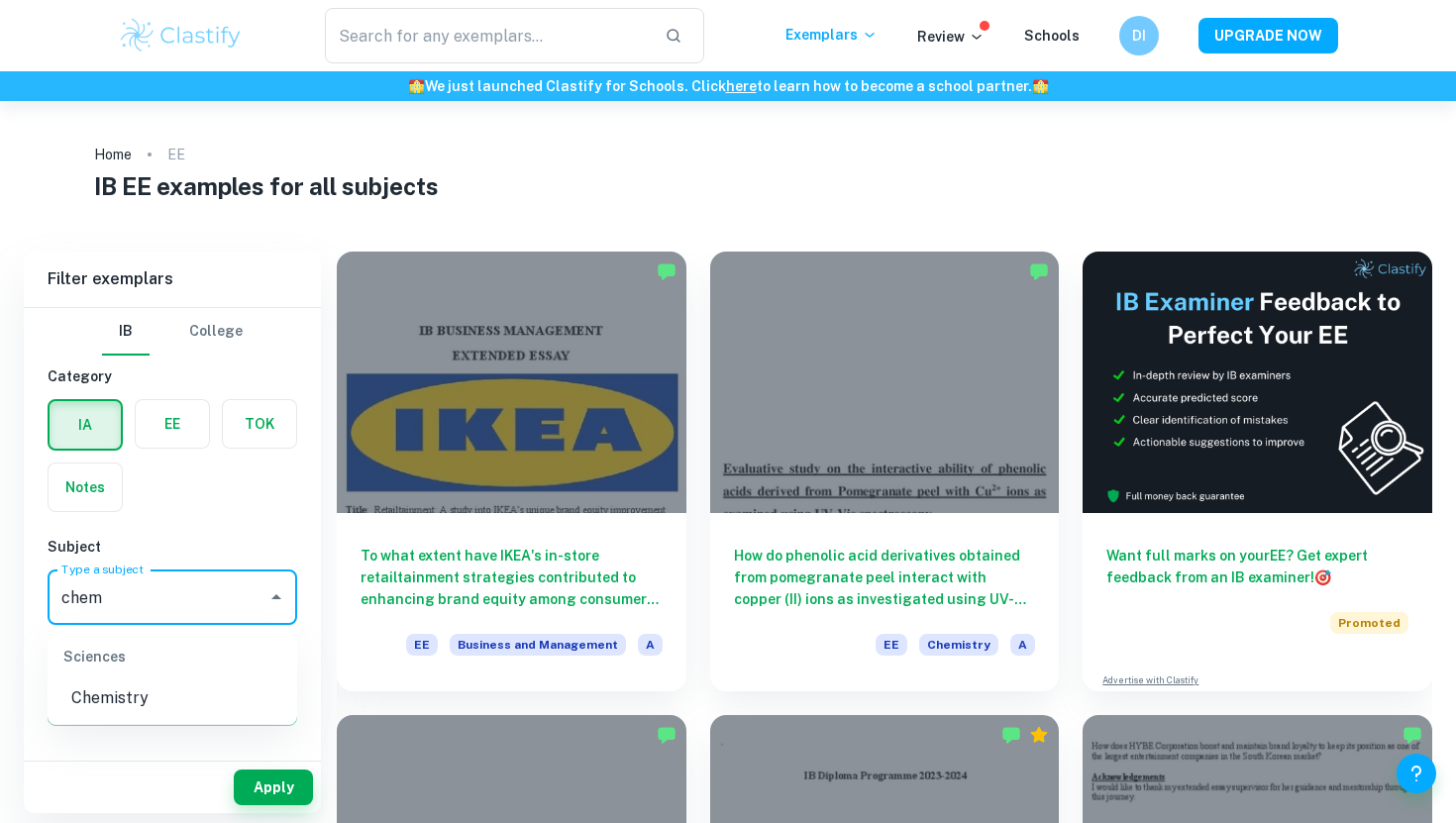 click on "Chemistry" at bounding box center (172, 698) 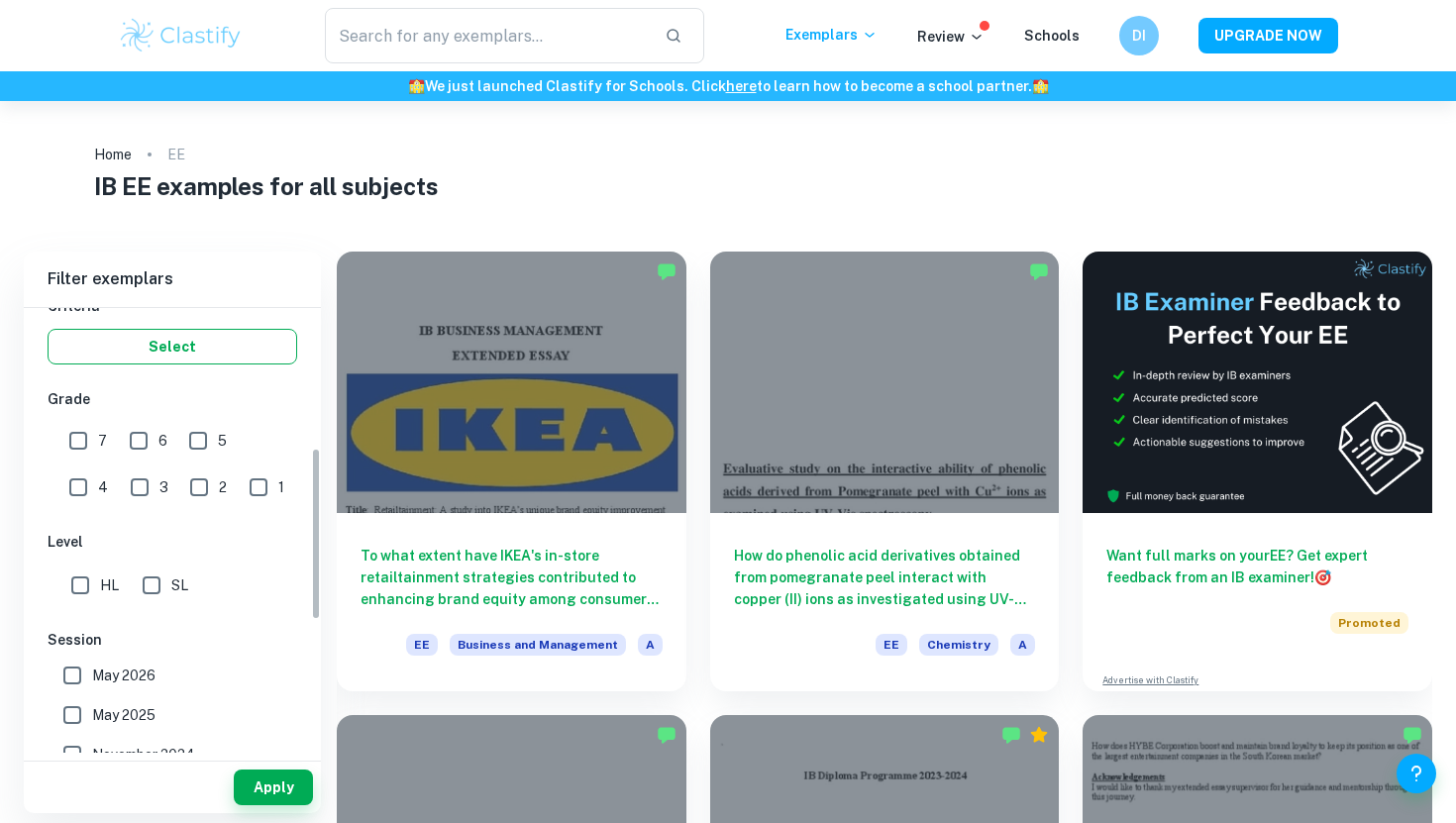 scroll, scrollTop: 386, scrollLeft: 0, axis: vertical 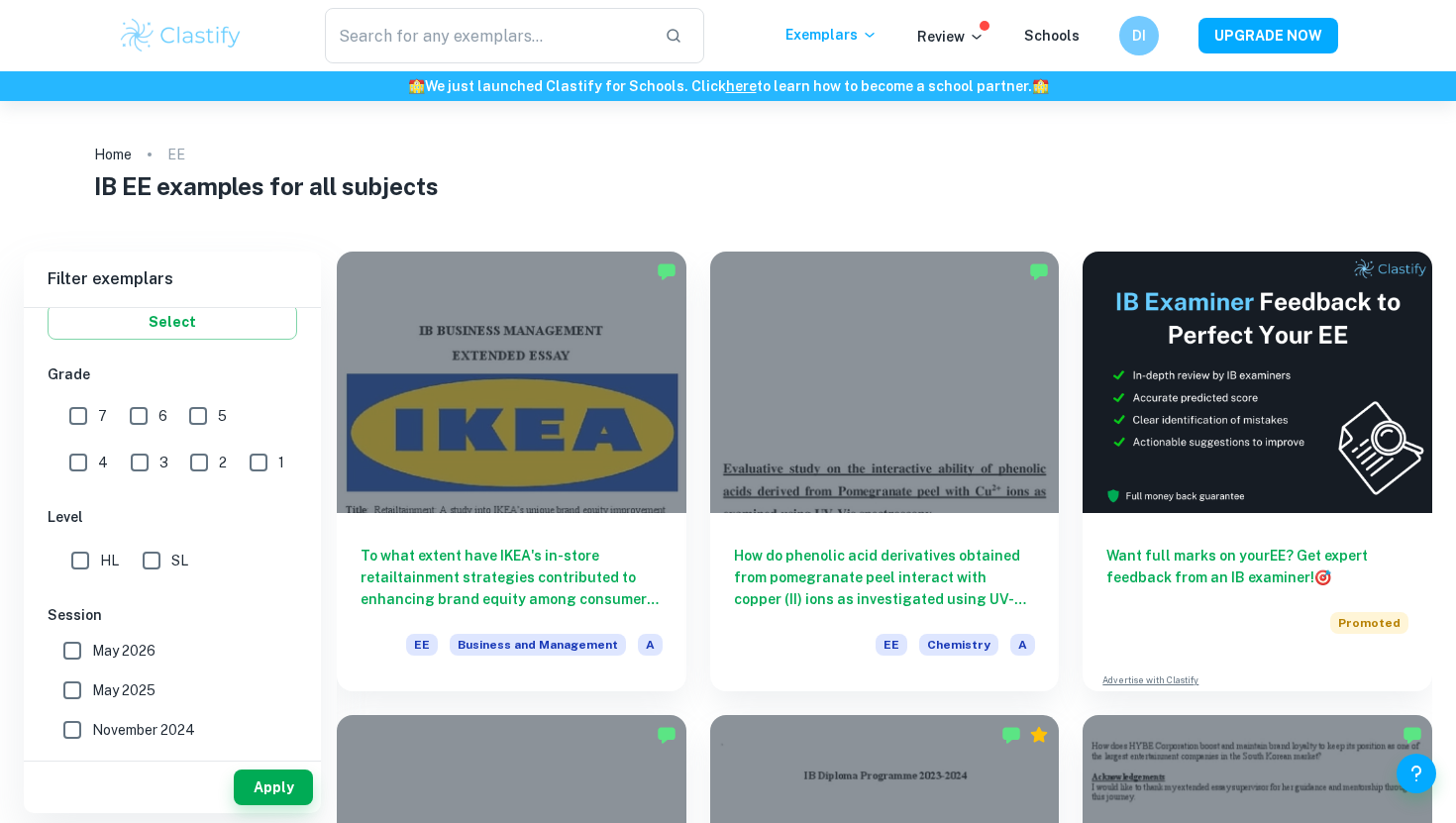 type on "Chemistry" 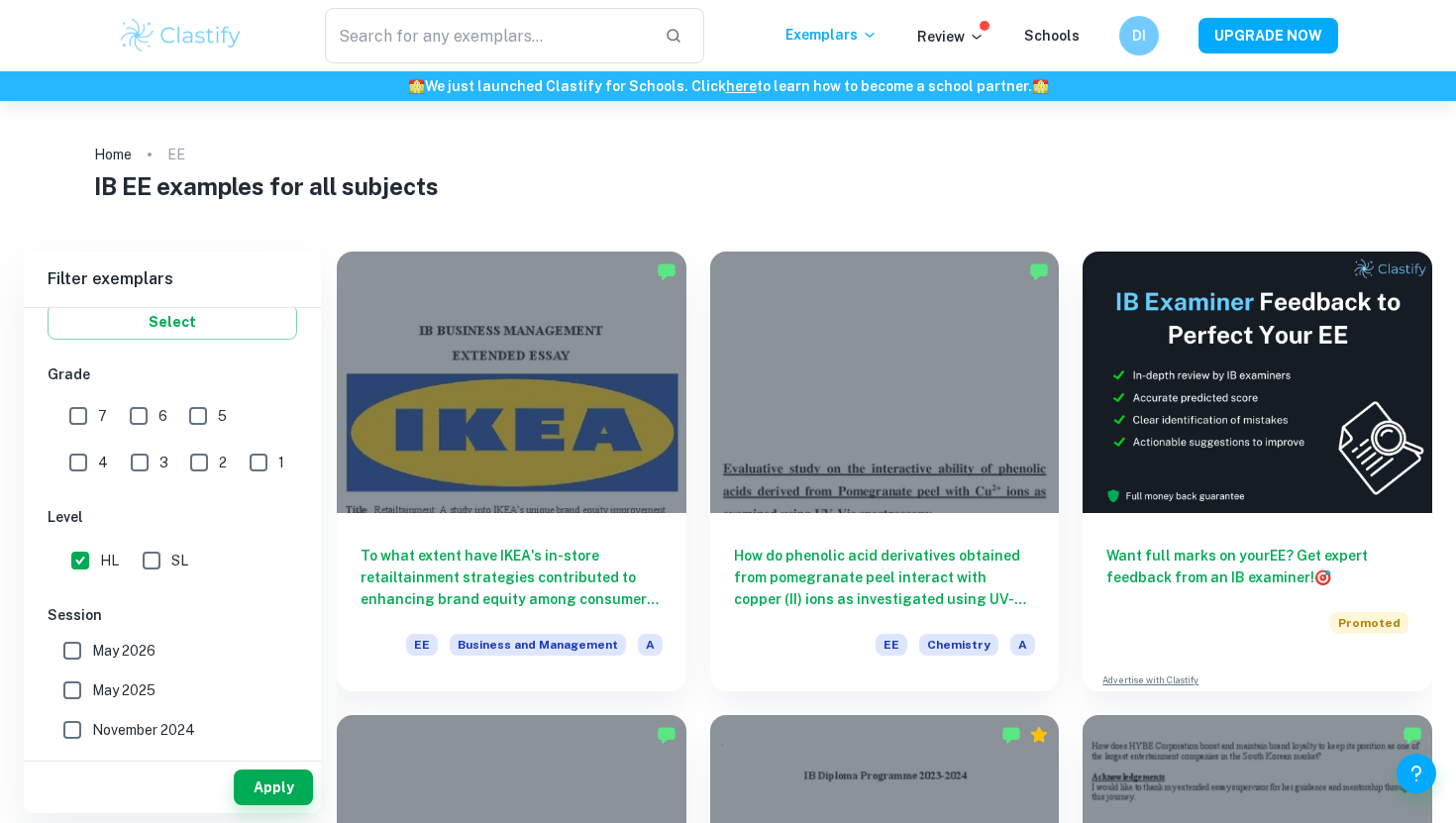 click on "May 2026" at bounding box center [124, 651] 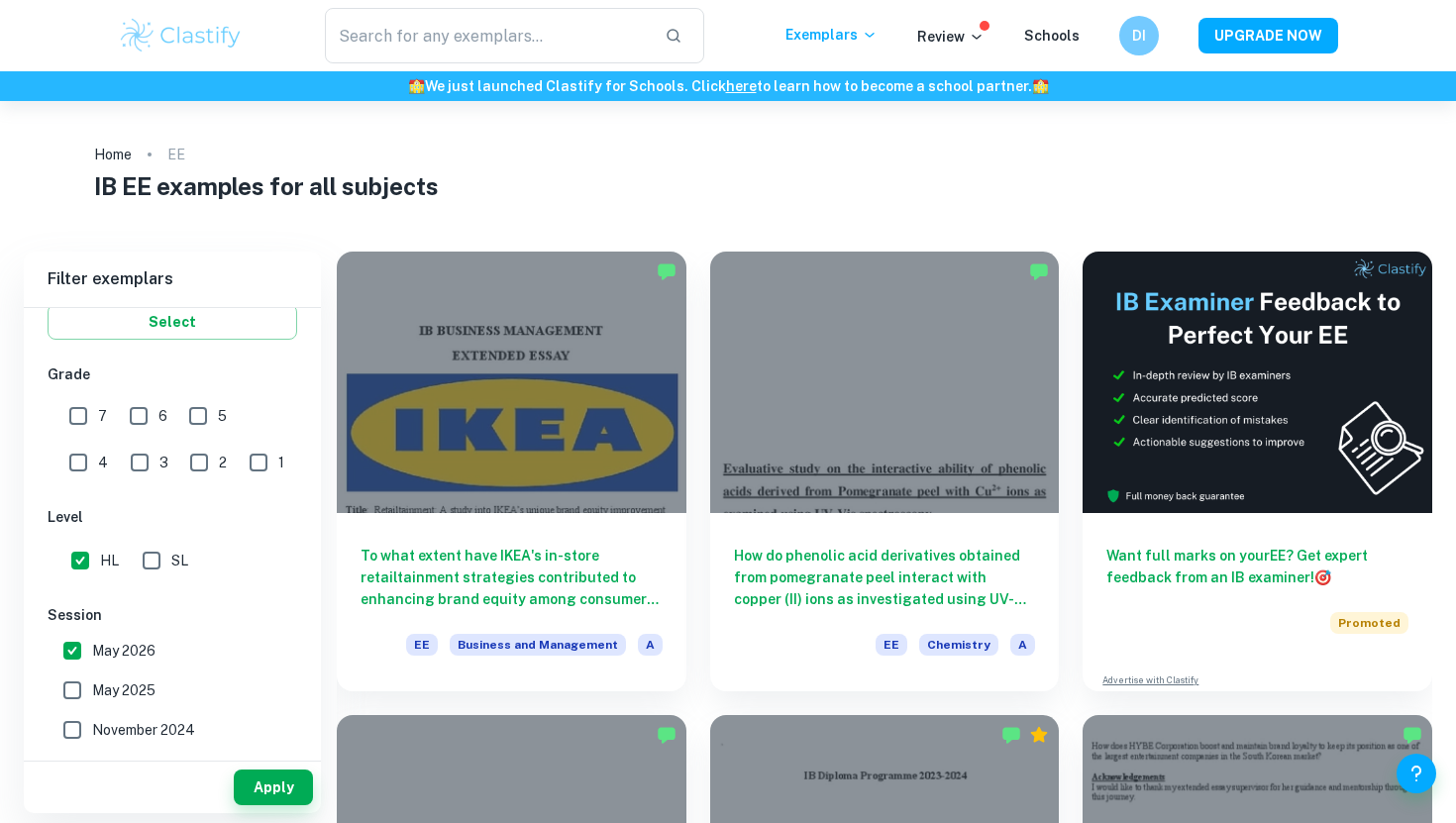 click on "May 2025" at bounding box center (124, 690) 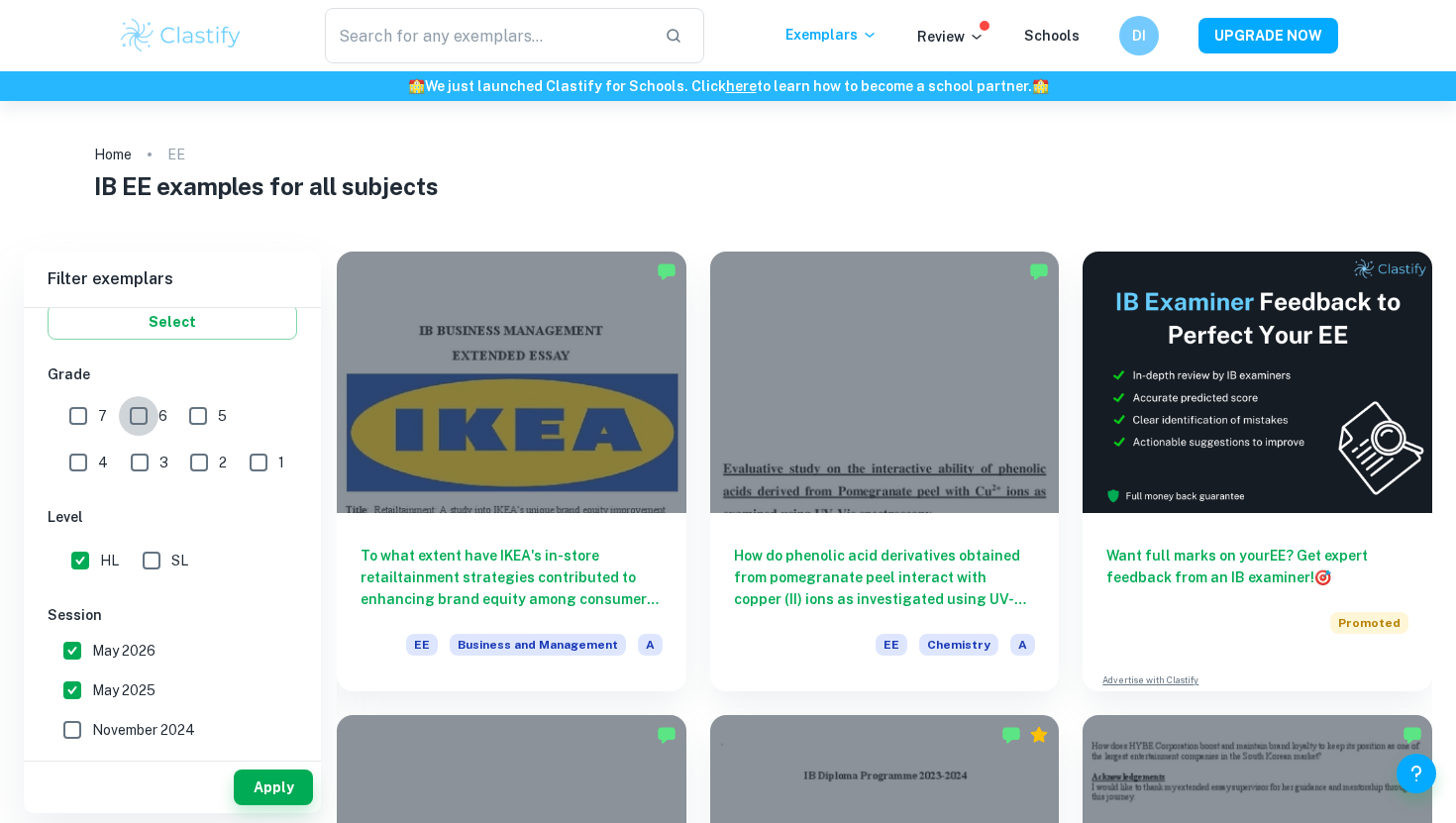click on "6" at bounding box center (139, 416) 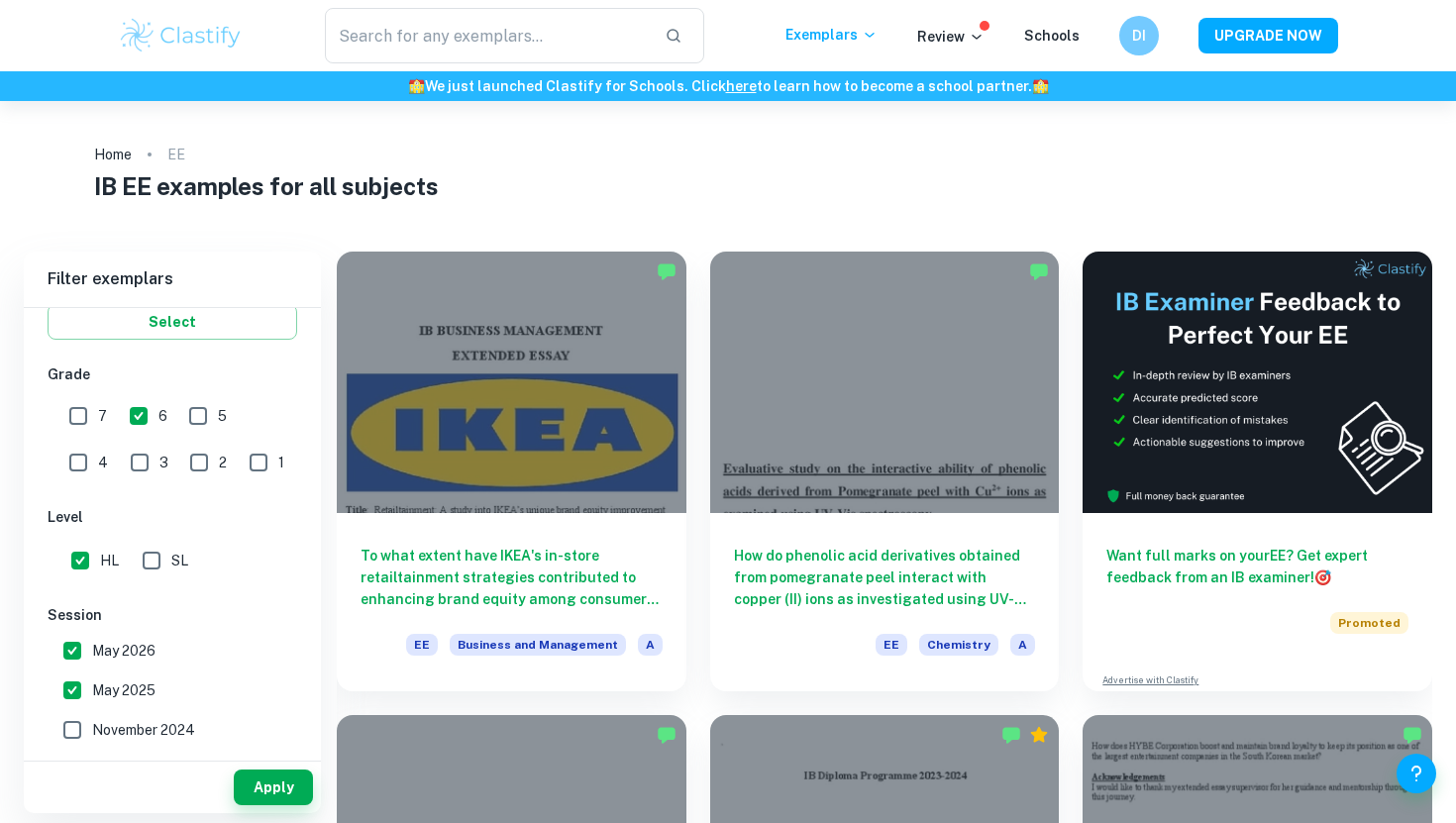 click on "7" at bounding box center [78, 416] 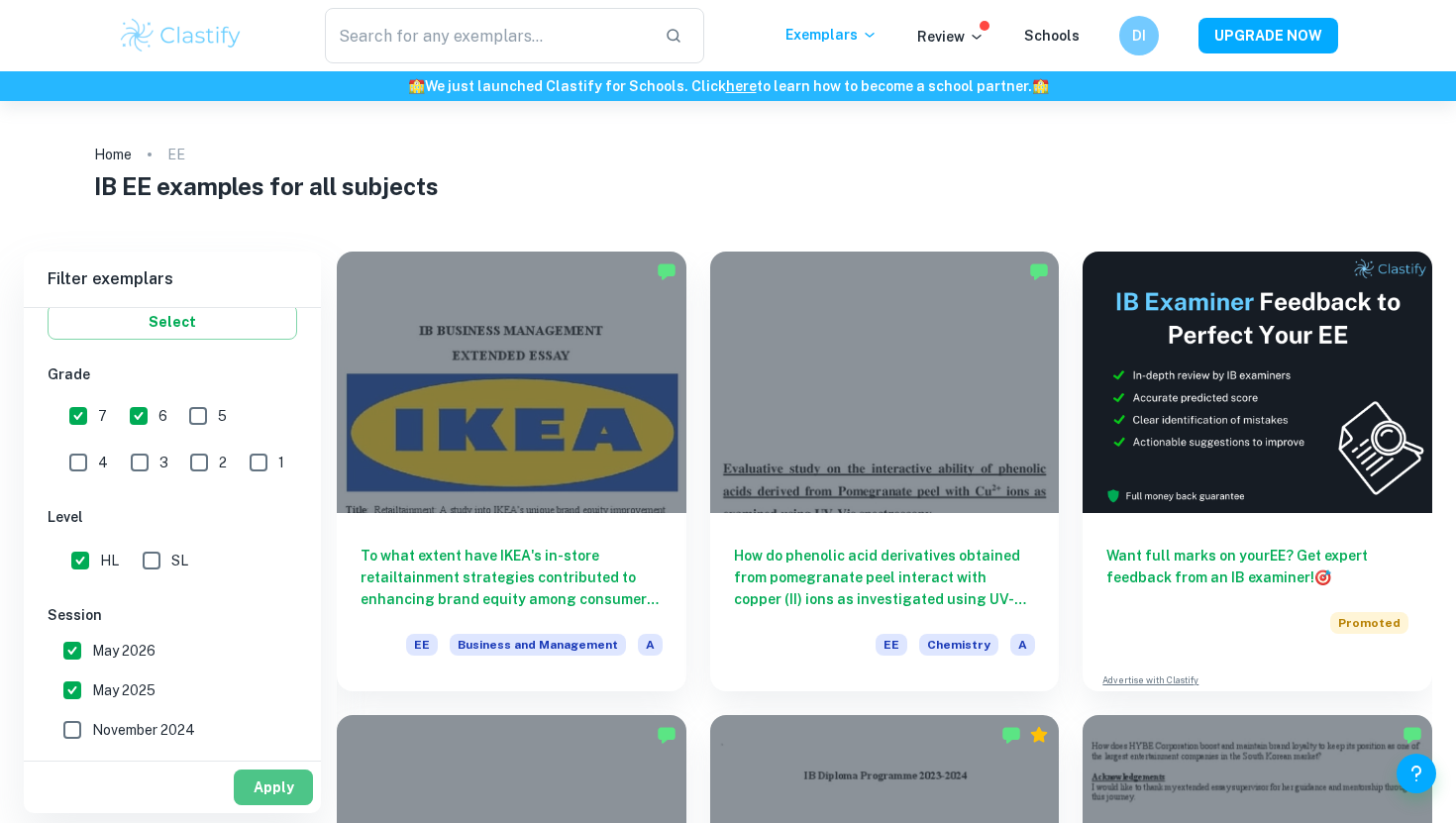 click on "Apply" at bounding box center [273, 787] 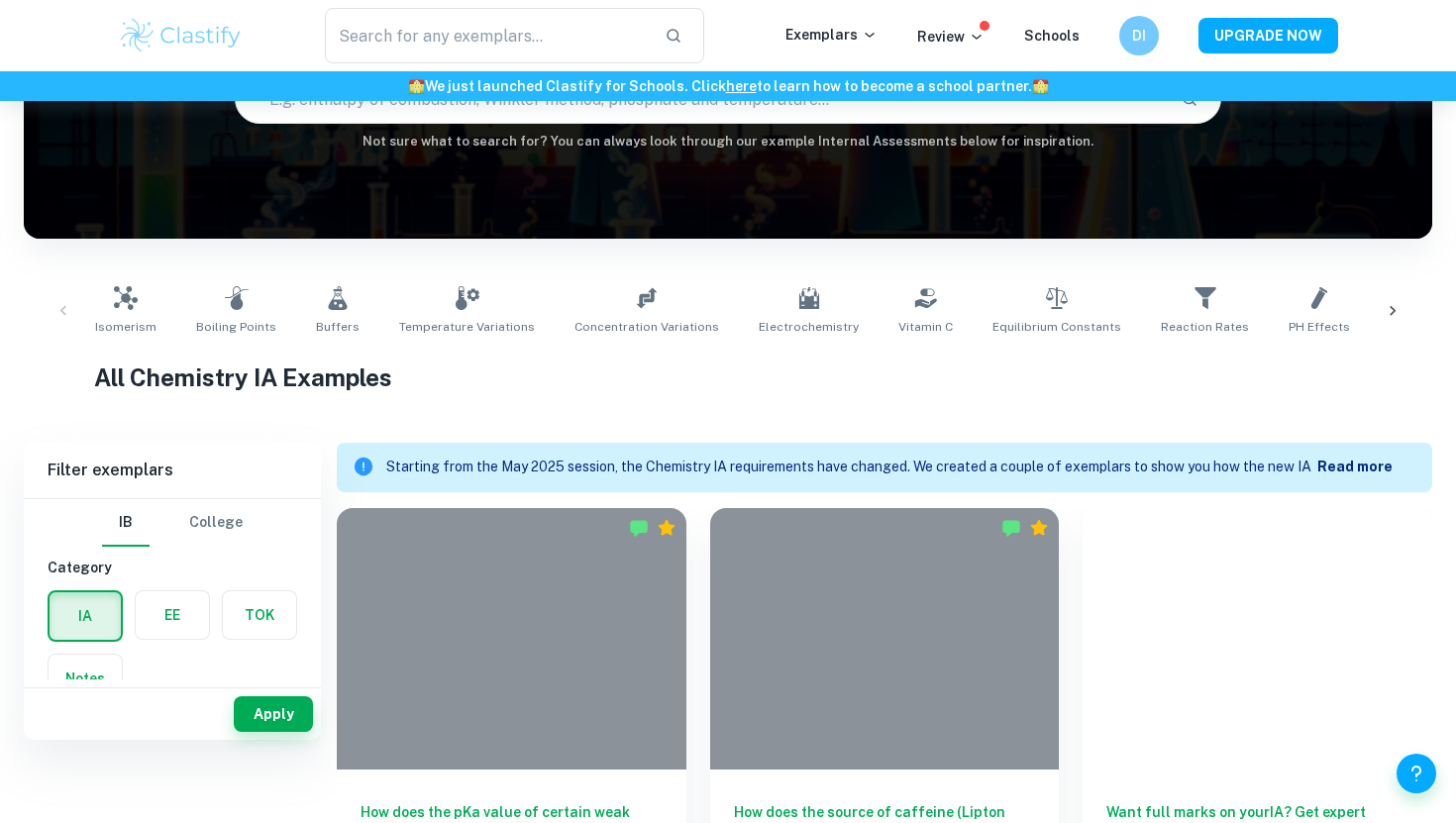 scroll, scrollTop: 481, scrollLeft: 0, axis: vertical 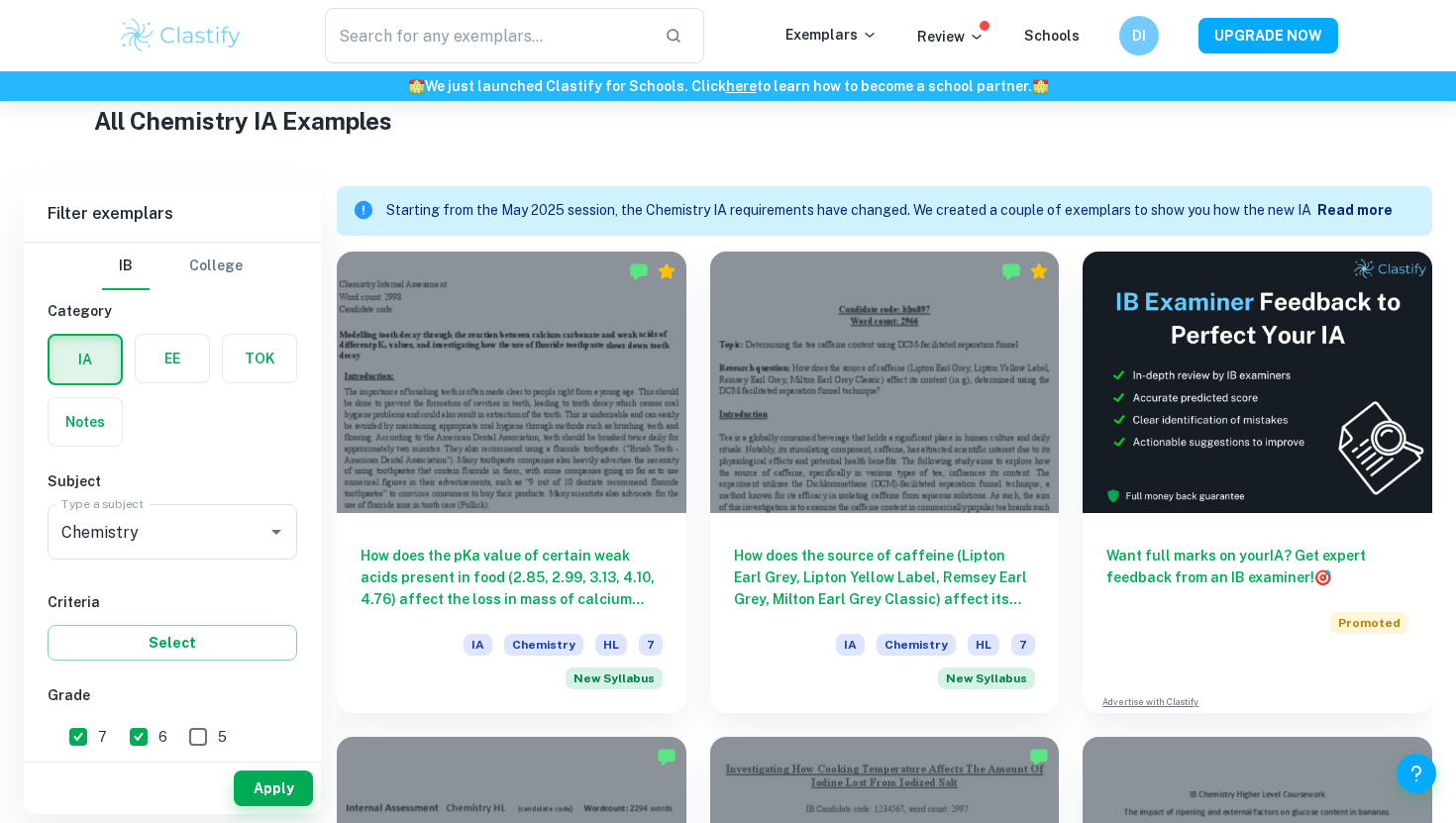 click on "All Chemistry IA Examples" at bounding box center (728, 125) 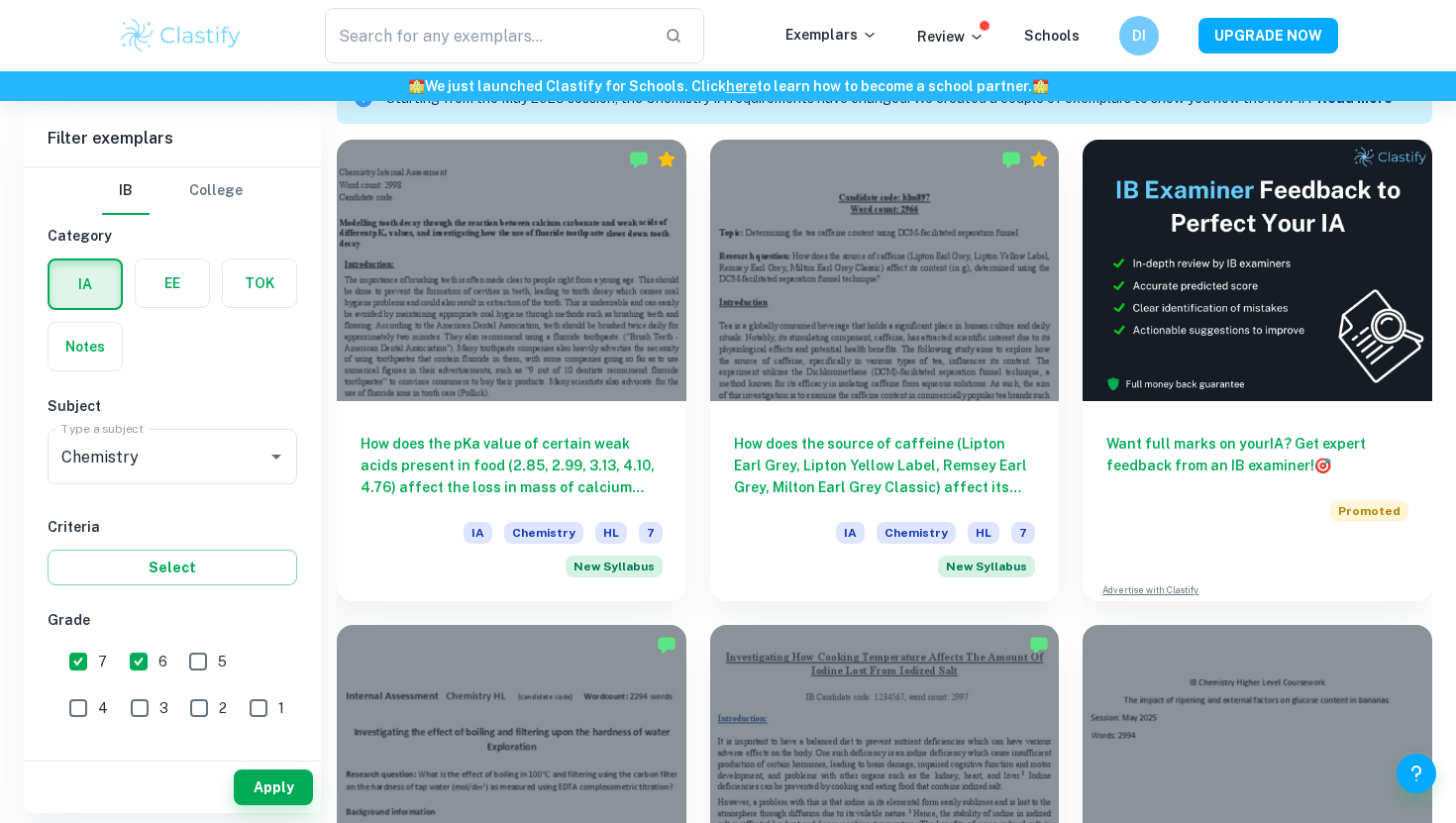 scroll, scrollTop: 625, scrollLeft: 0, axis: vertical 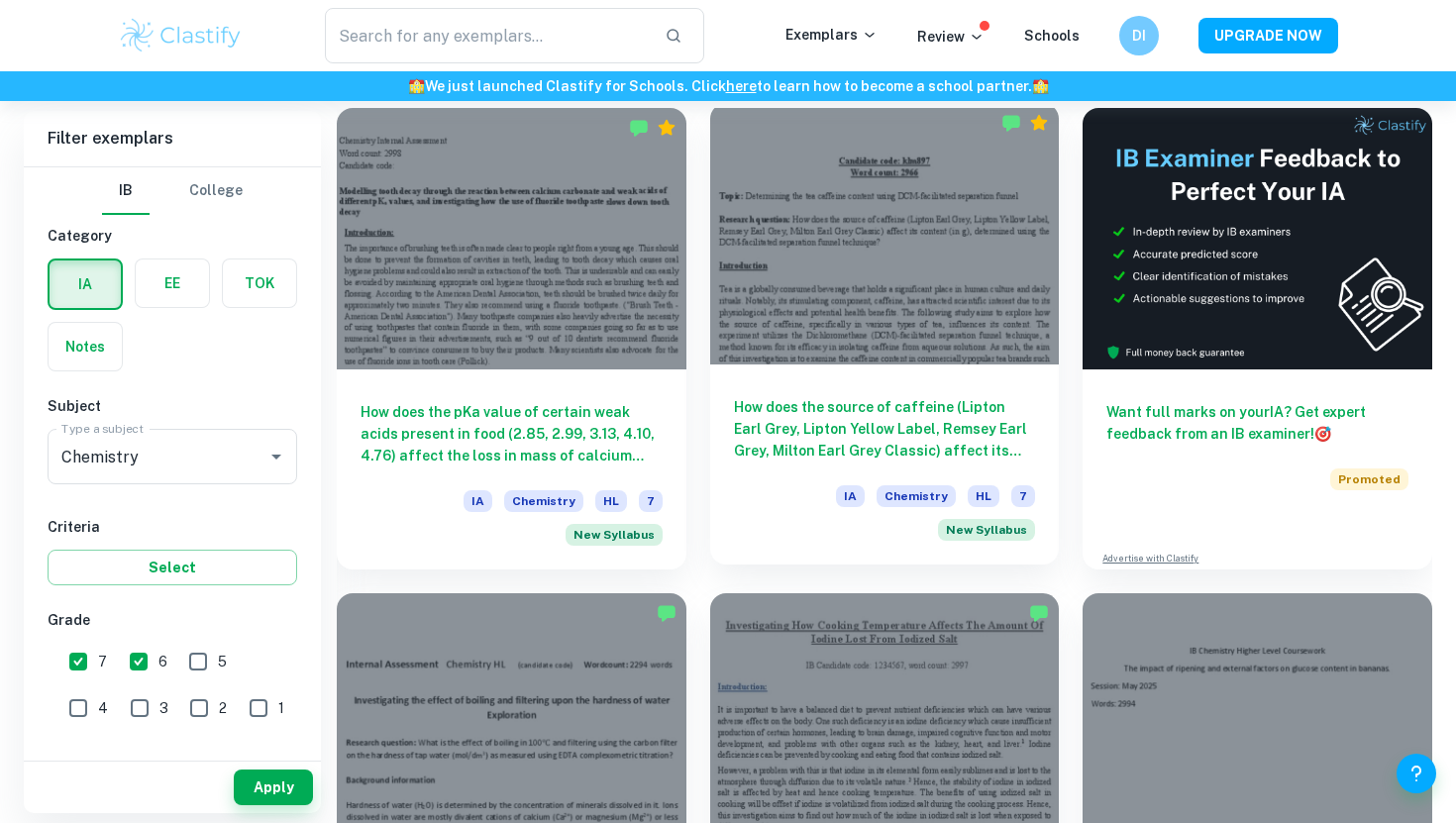click on "How does the source of caffeine (Lipton Earl Grey, Lipton Yellow Label, Remsey Earl Grey, Milton Earl Grey Classic) affect its content (in g), determined using the DCM-facilitated separation funnel technique?" at bounding box center (884, 429) 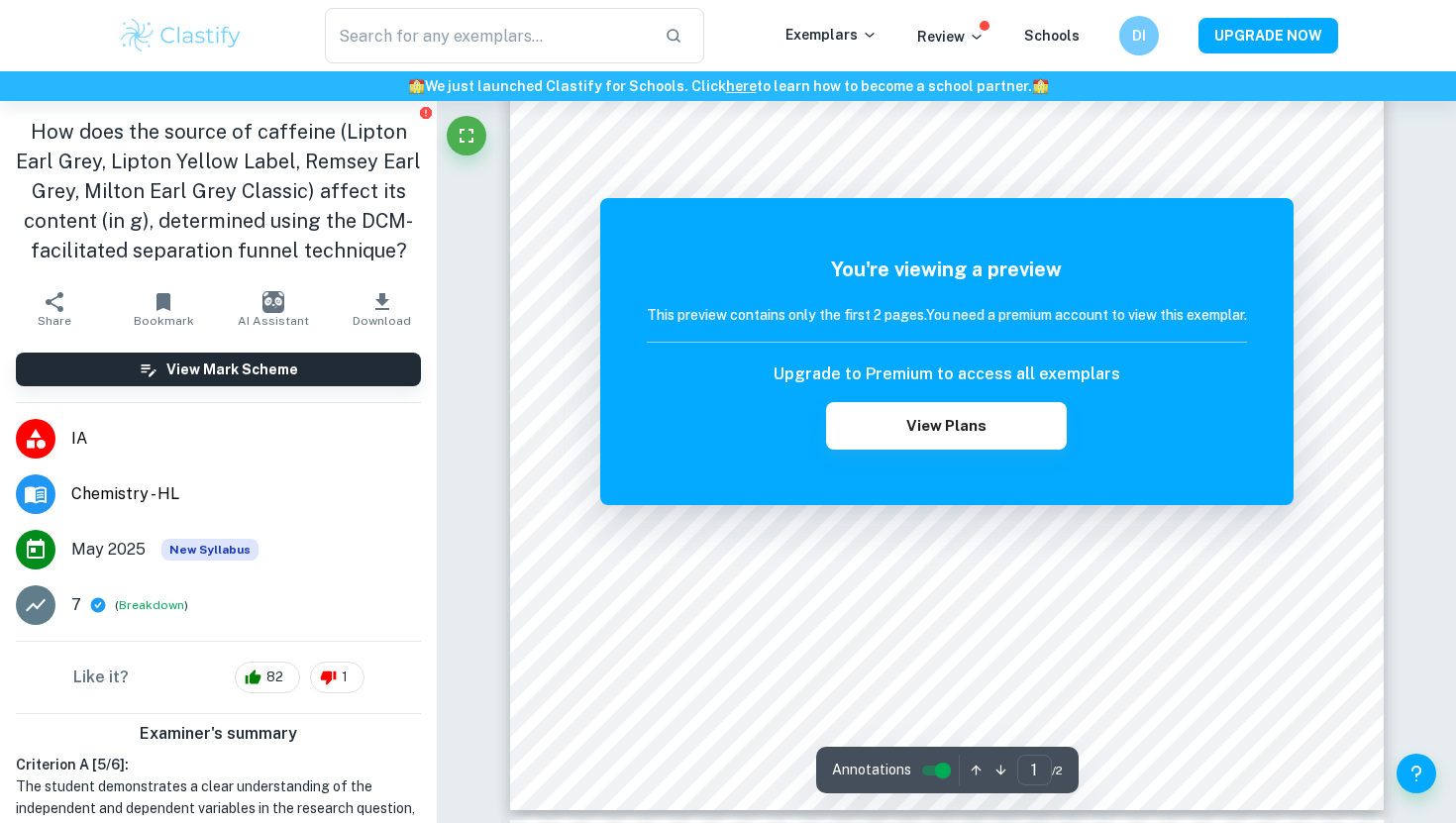 scroll, scrollTop: 589, scrollLeft: 0, axis: vertical 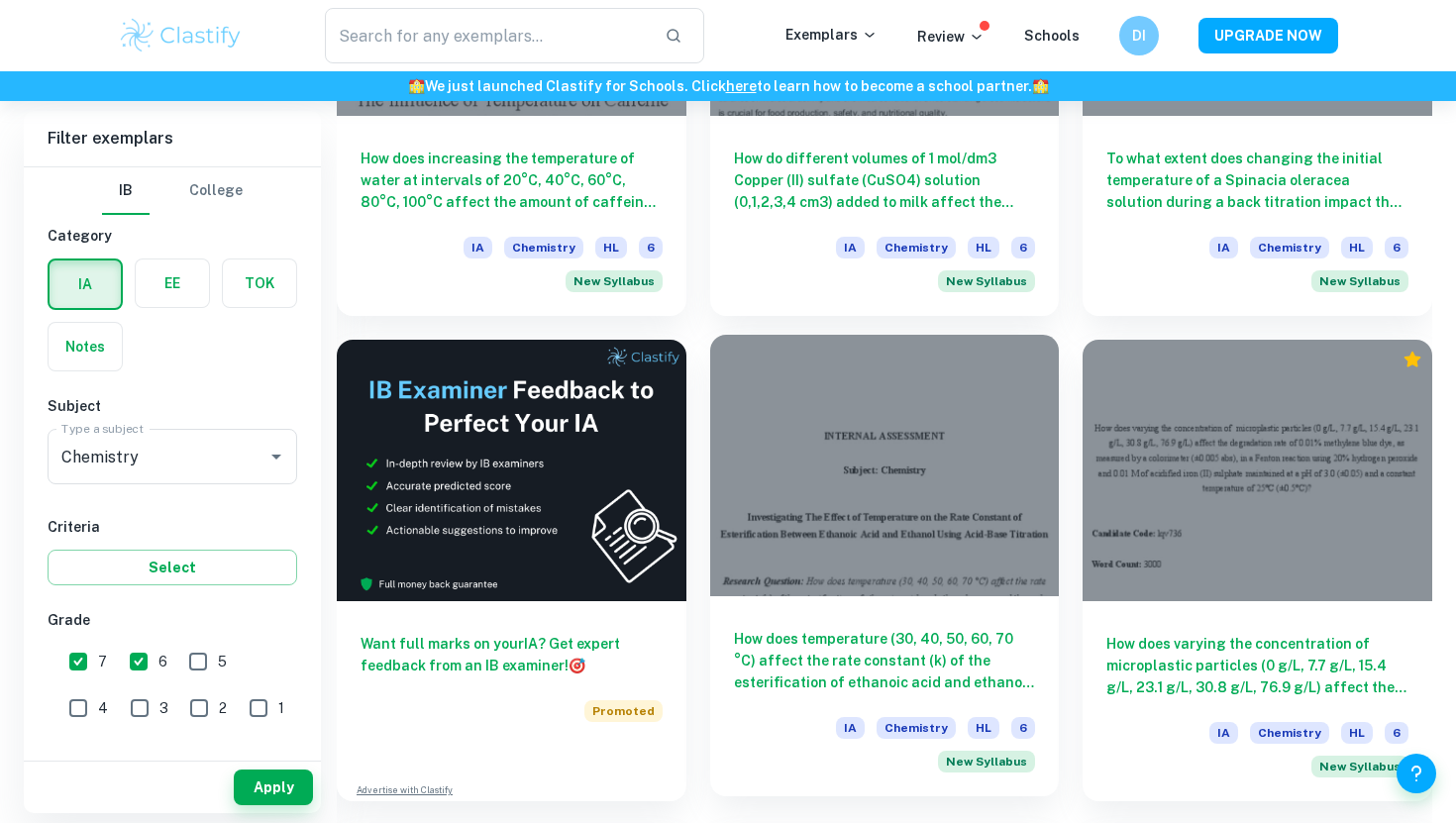 click on "How does temperature (30, 40, 50, 60, 70 °C) affect the rate constant (k) of the esterification of ethanoic acid and ethanol, measured through acid-base titration at 2, 4, and 6-minute intervals?" at bounding box center (884, 661) 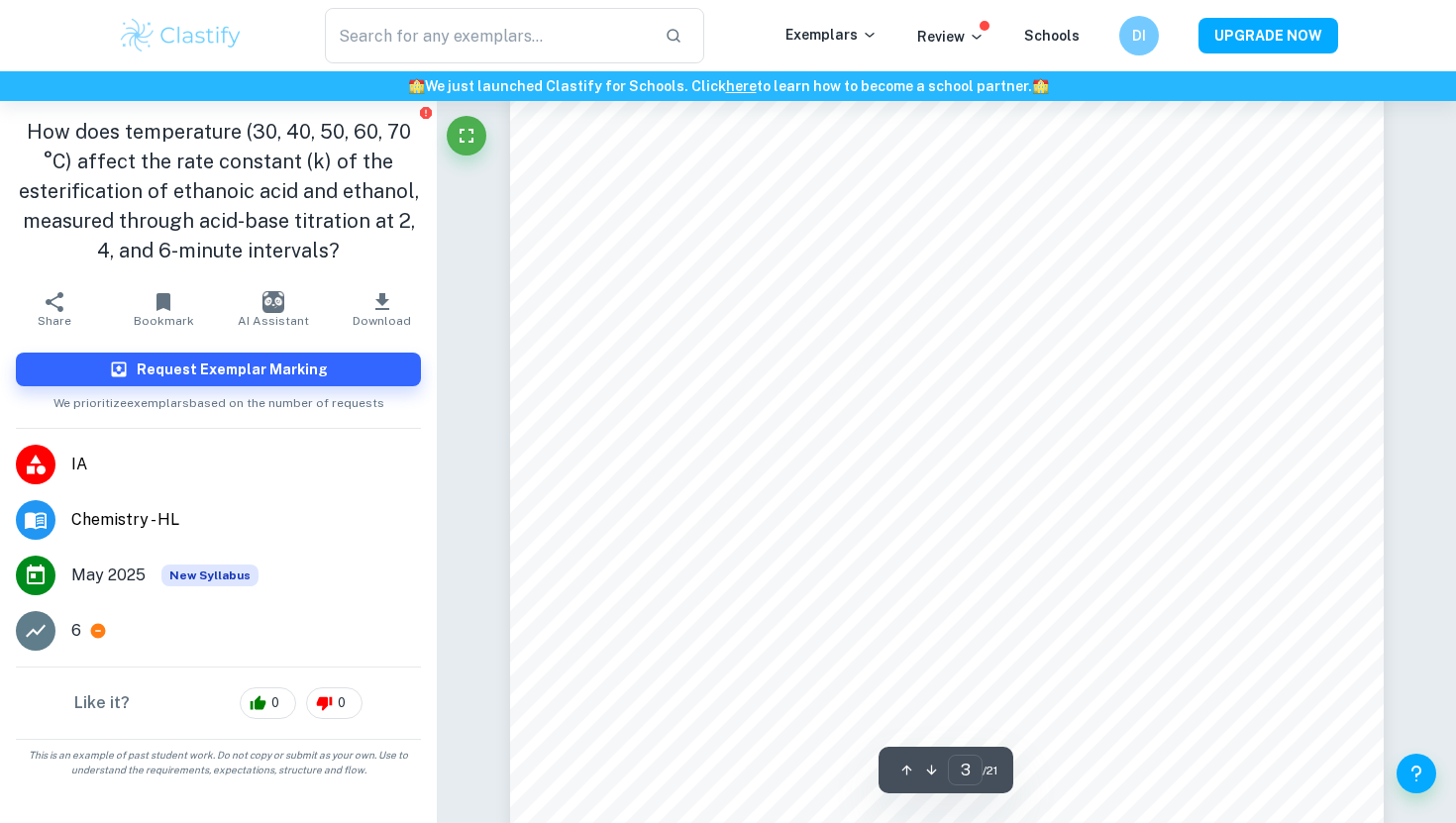scroll, scrollTop: 2996, scrollLeft: 0, axis: vertical 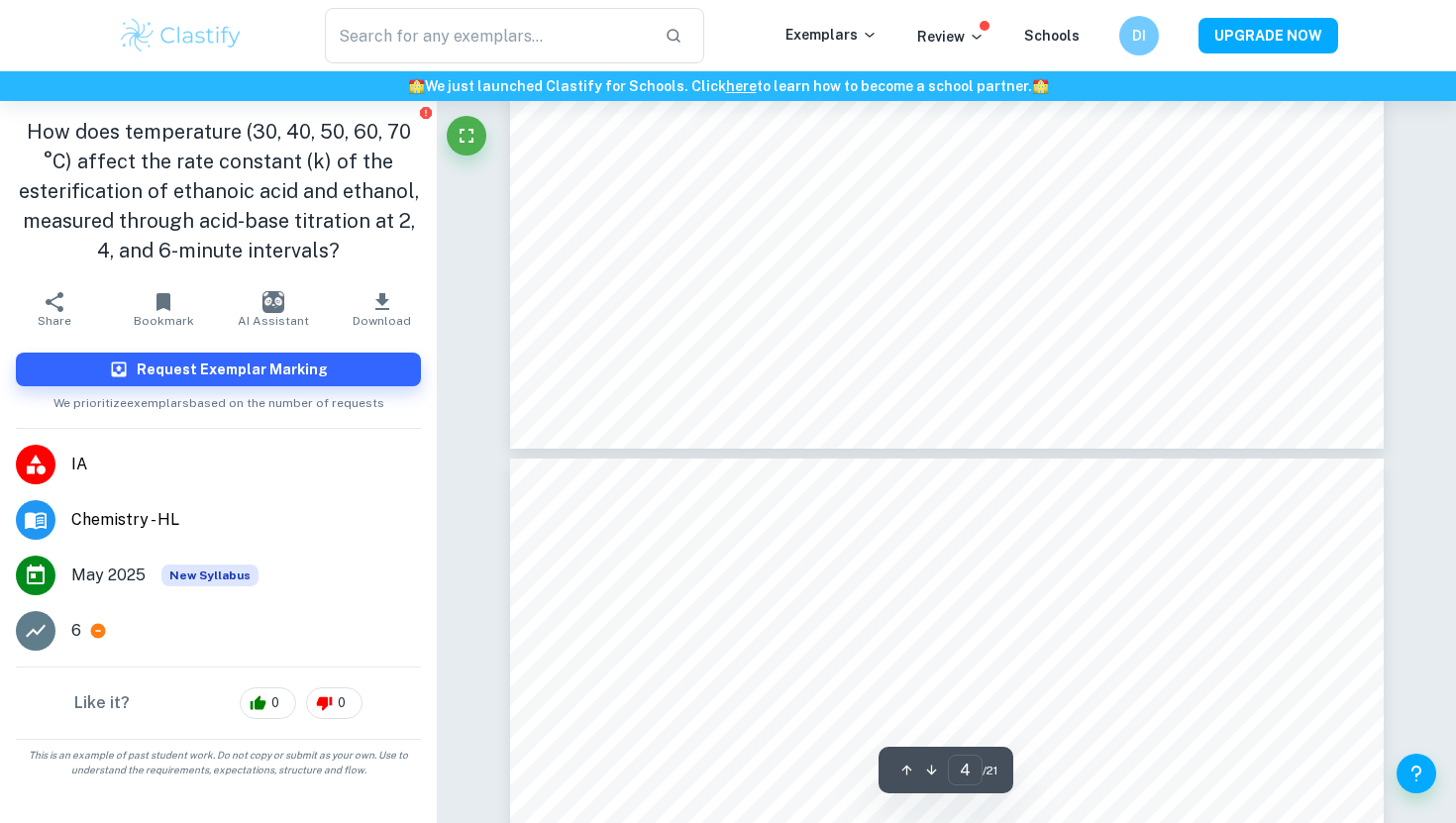 type on "5" 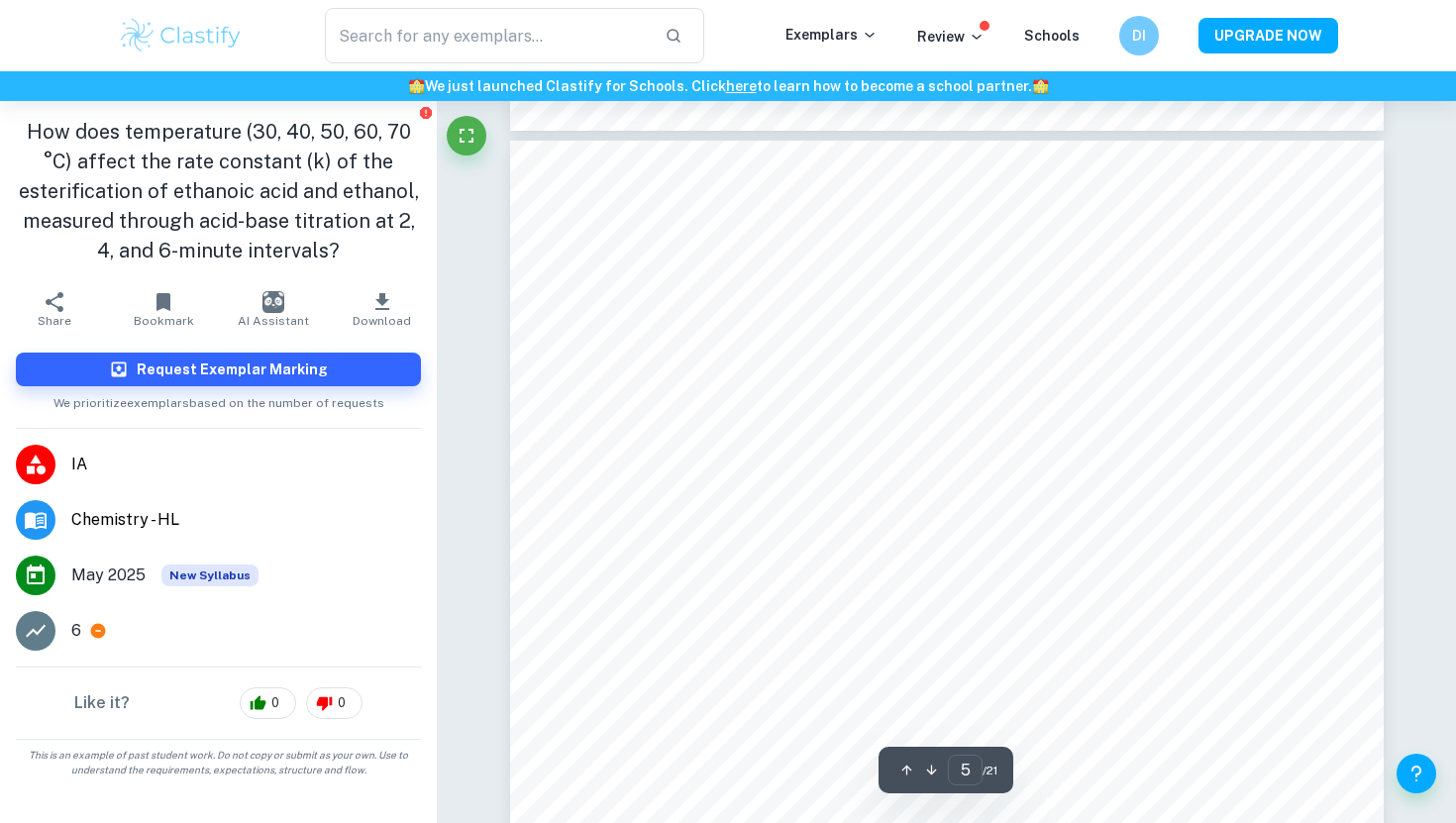 scroll, scrollTop: 4865, scrollLeft: 0, axis: vertical 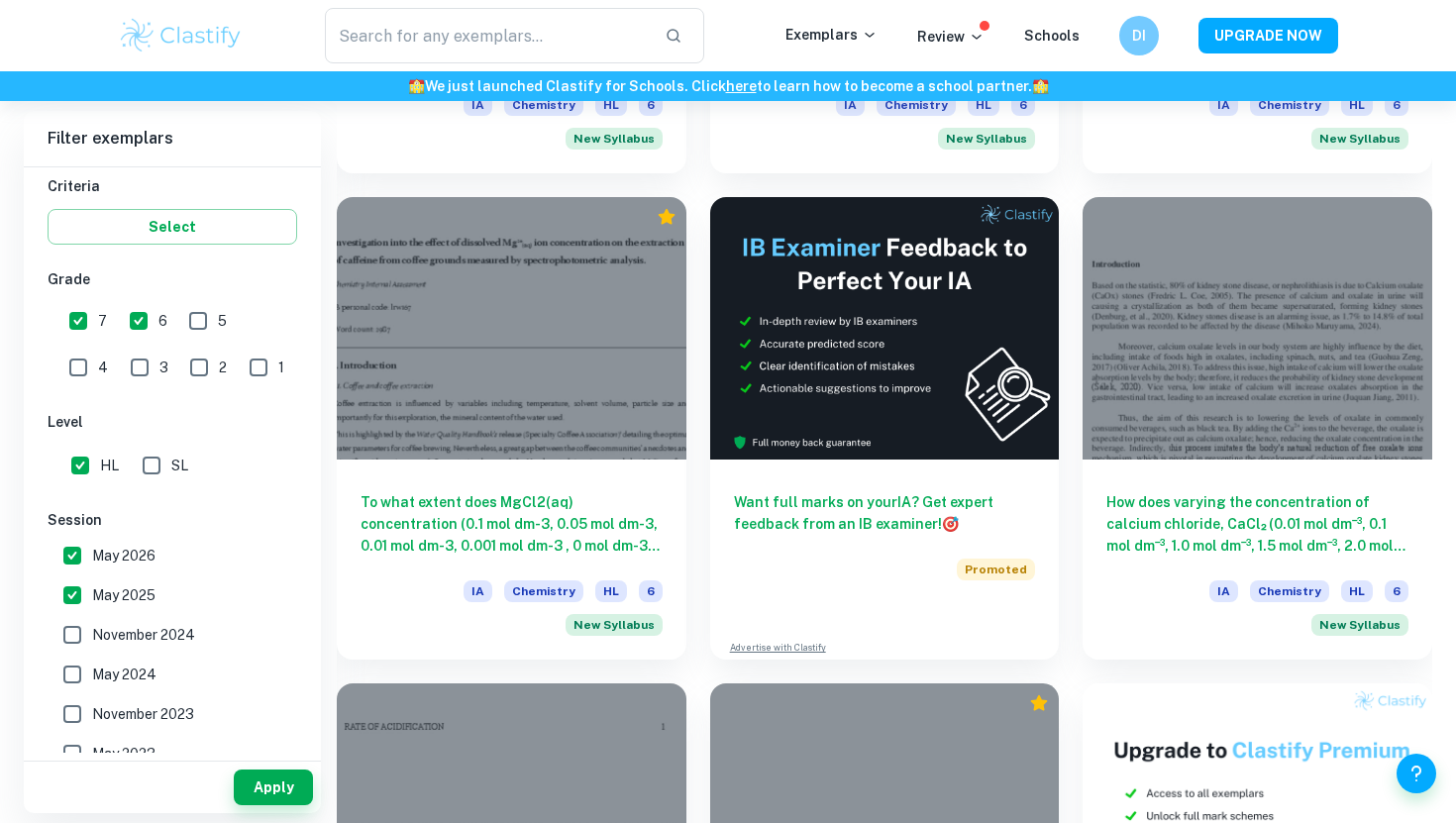 click on "May 2026" at bounding box center [124, 556] 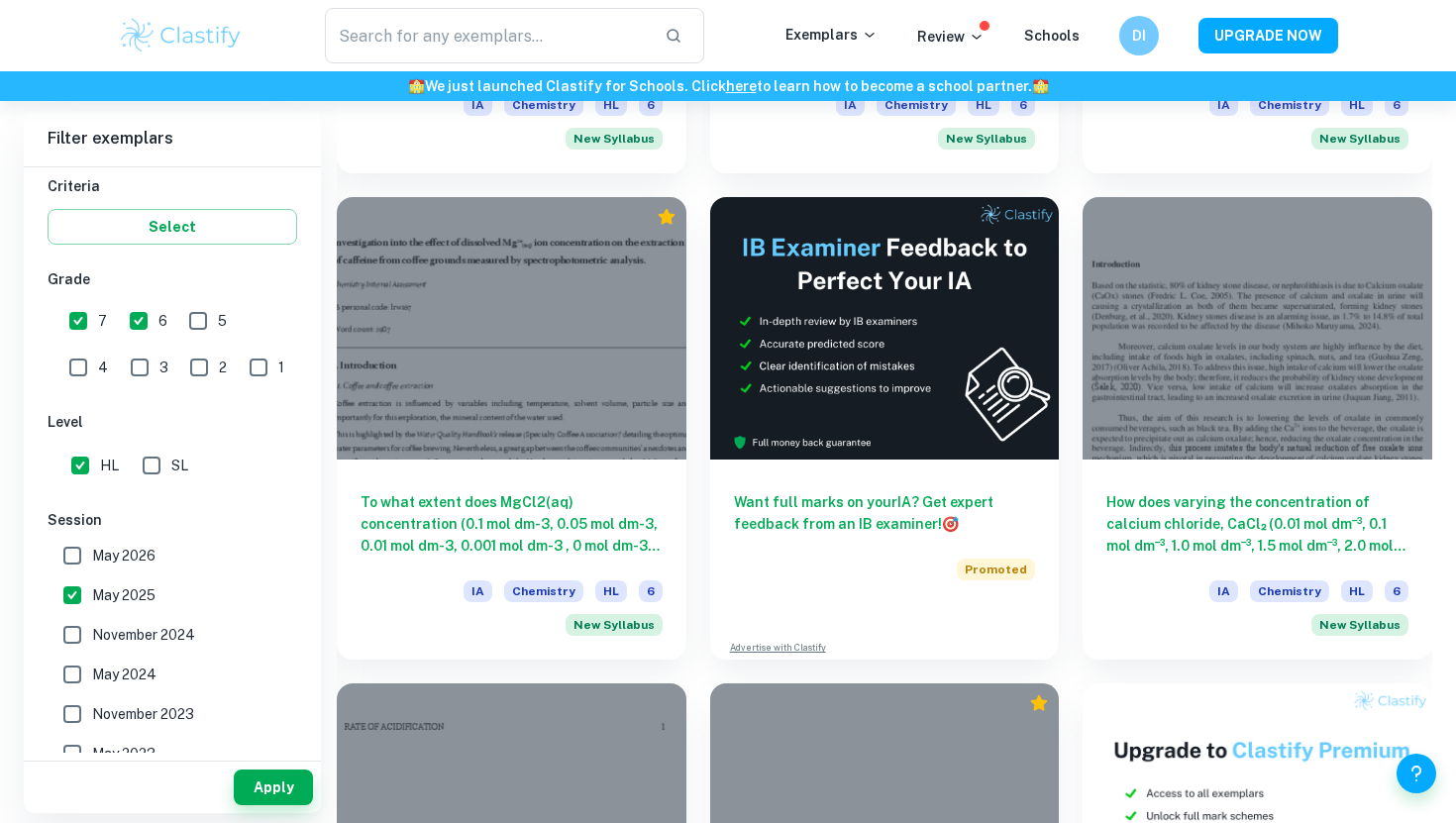 click on "May 2025" at bounding box center [166, 595] 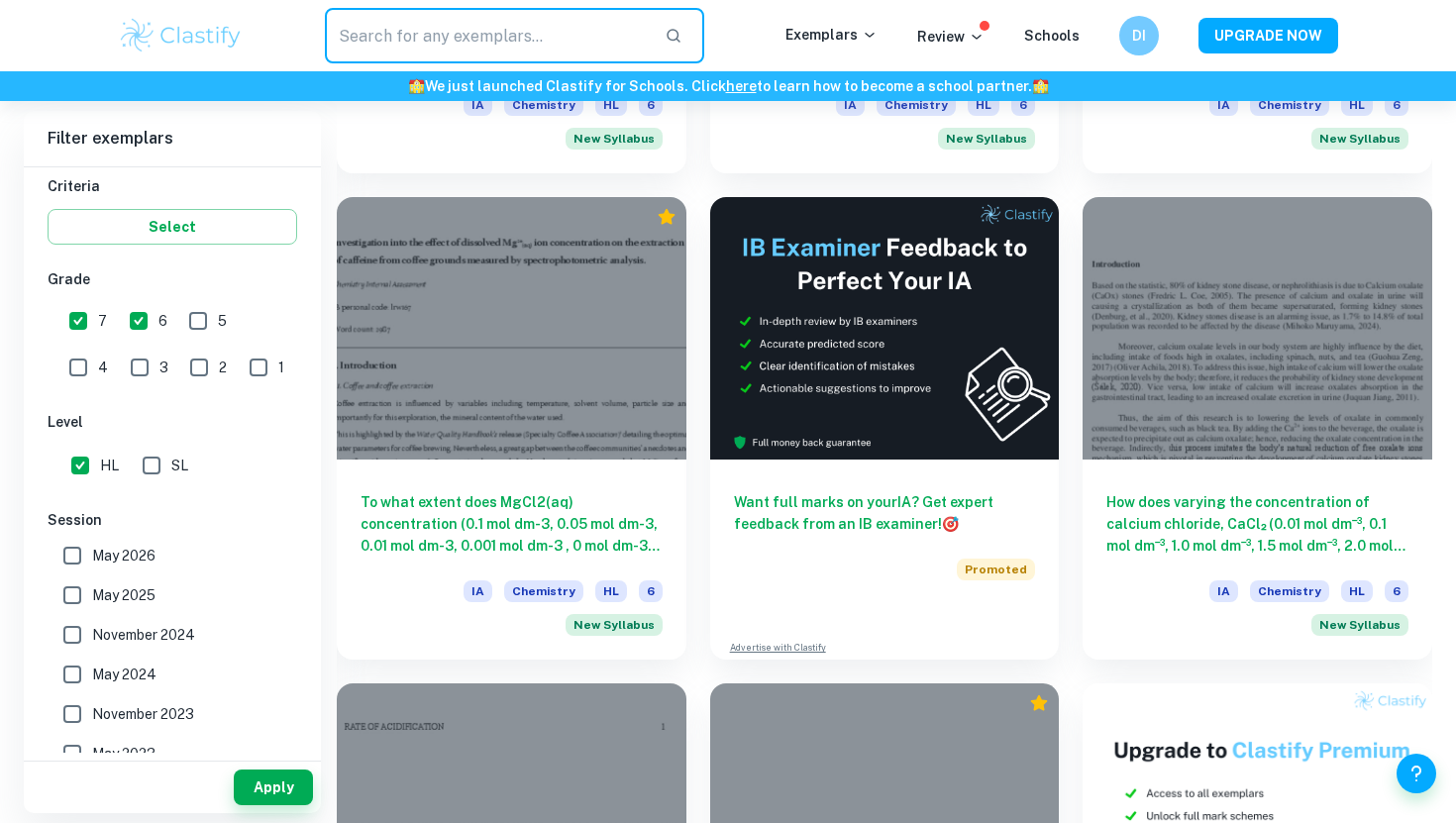 click at bounding box center [486, 36] 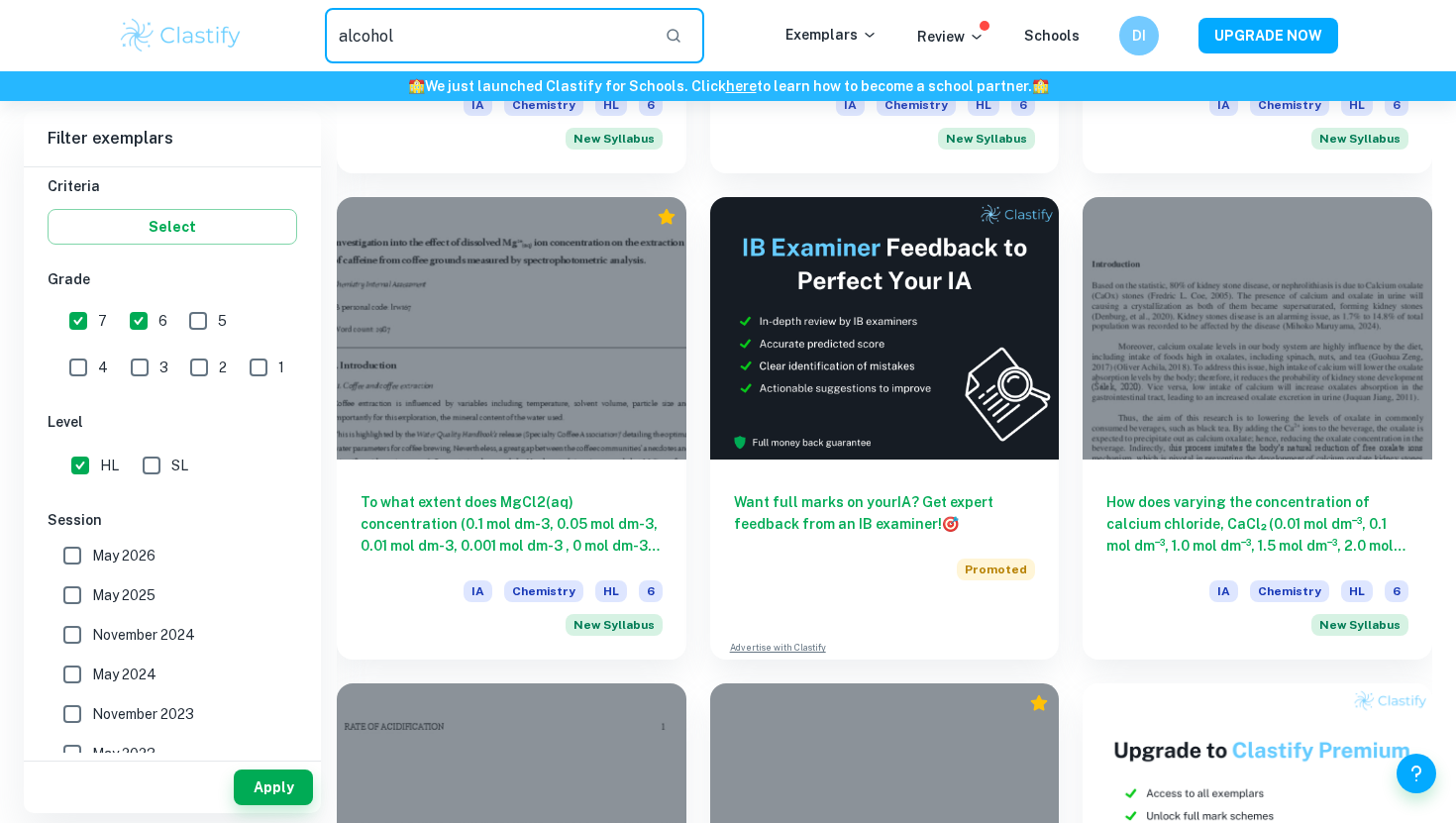 type on "alcohol" 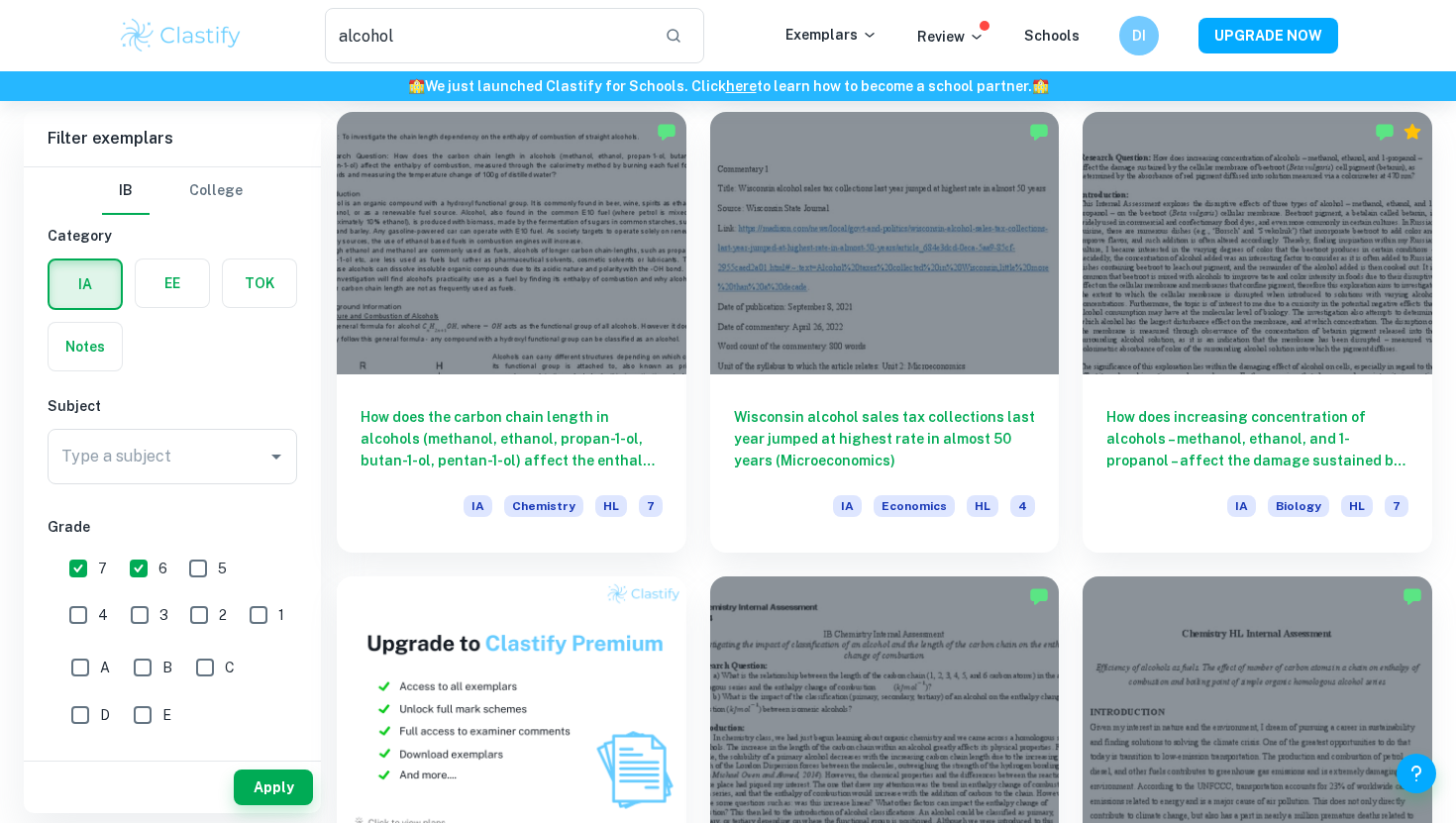 scroll, scrollTop: 654, scrollLeft: 0, axis: vertical 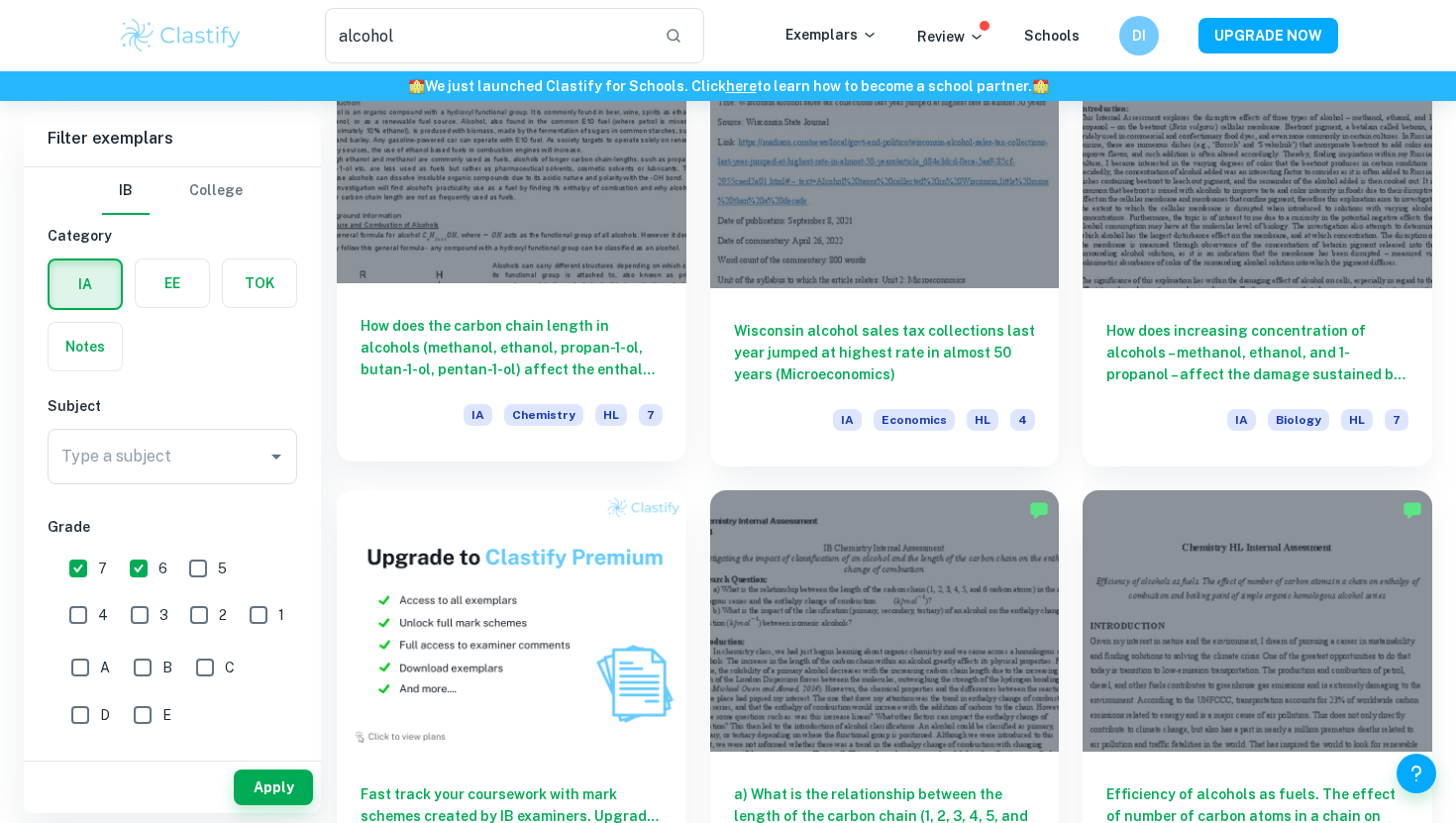 click on "How does the carbon chain length in alcohols (methanol, ethanol, propan-1-ol, butan-1-ol, pentan-1-ol) affect the enthalpy of combustion, measured through the calorimetry method by burning each fuel for 120 seconds and measuring the temperature change of 100g of distilled water?" at bounding box center [511, 348] 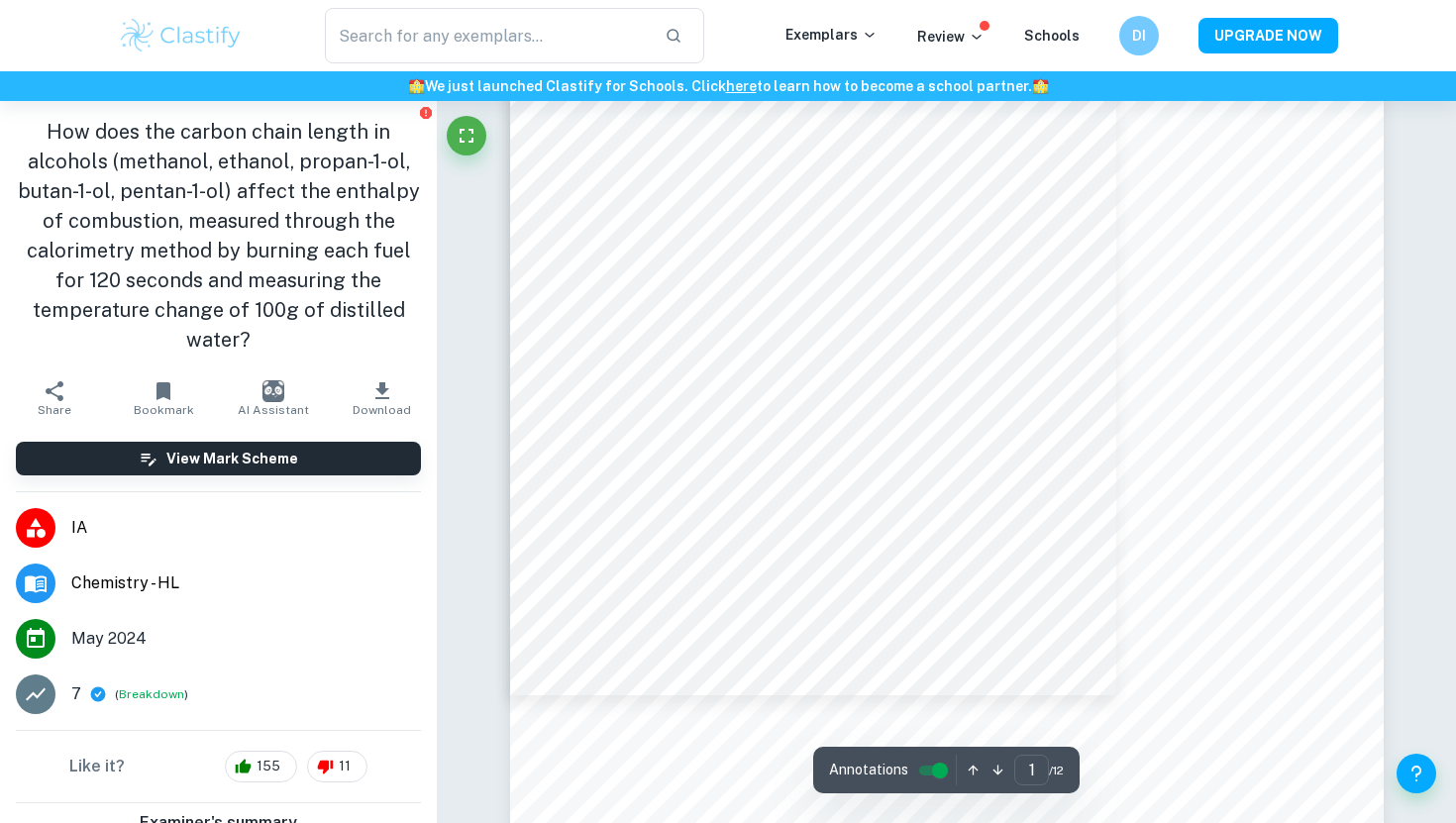 scroll, scrollTop: 0, scrollLeft: 0, axis: both 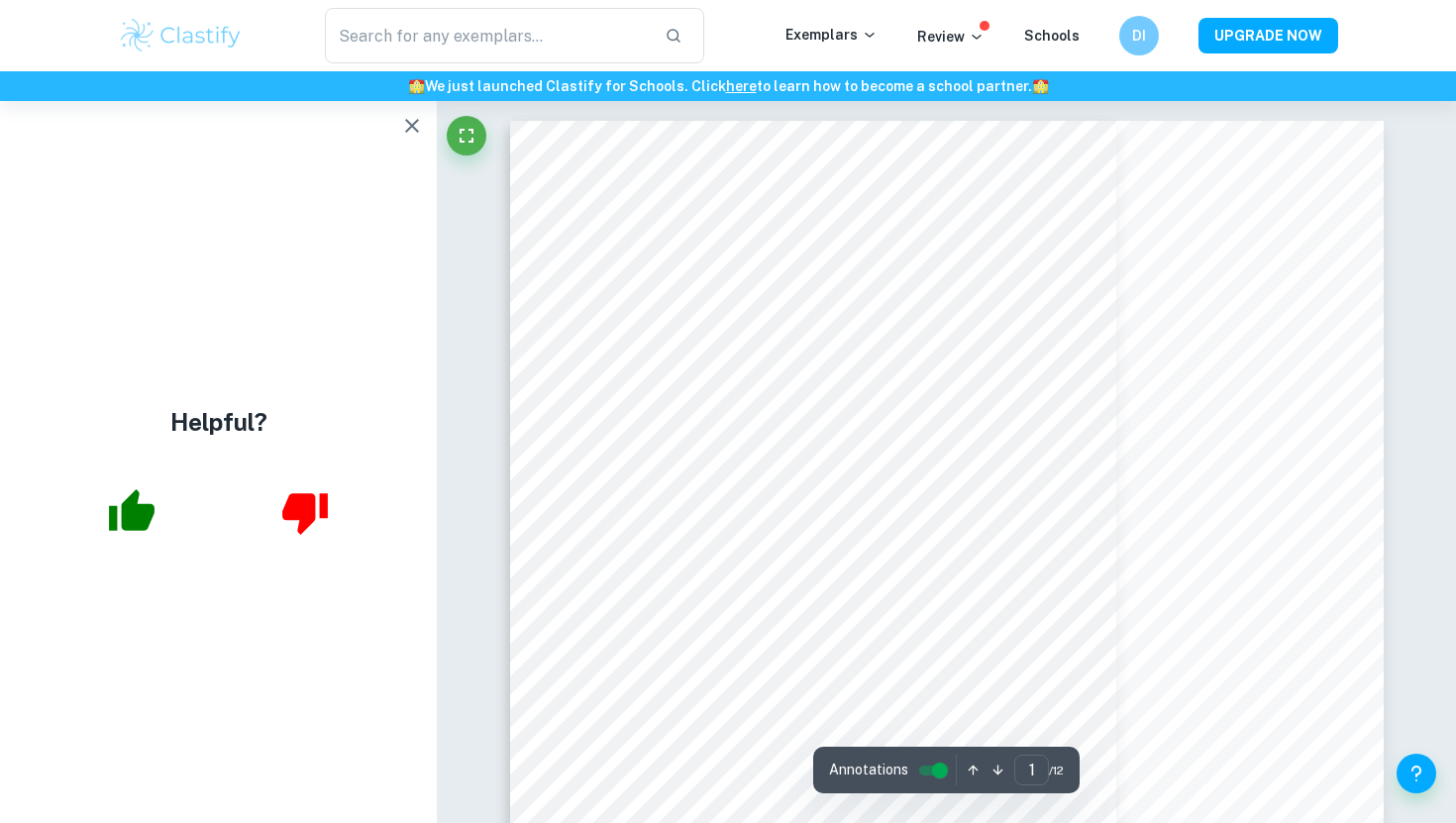click 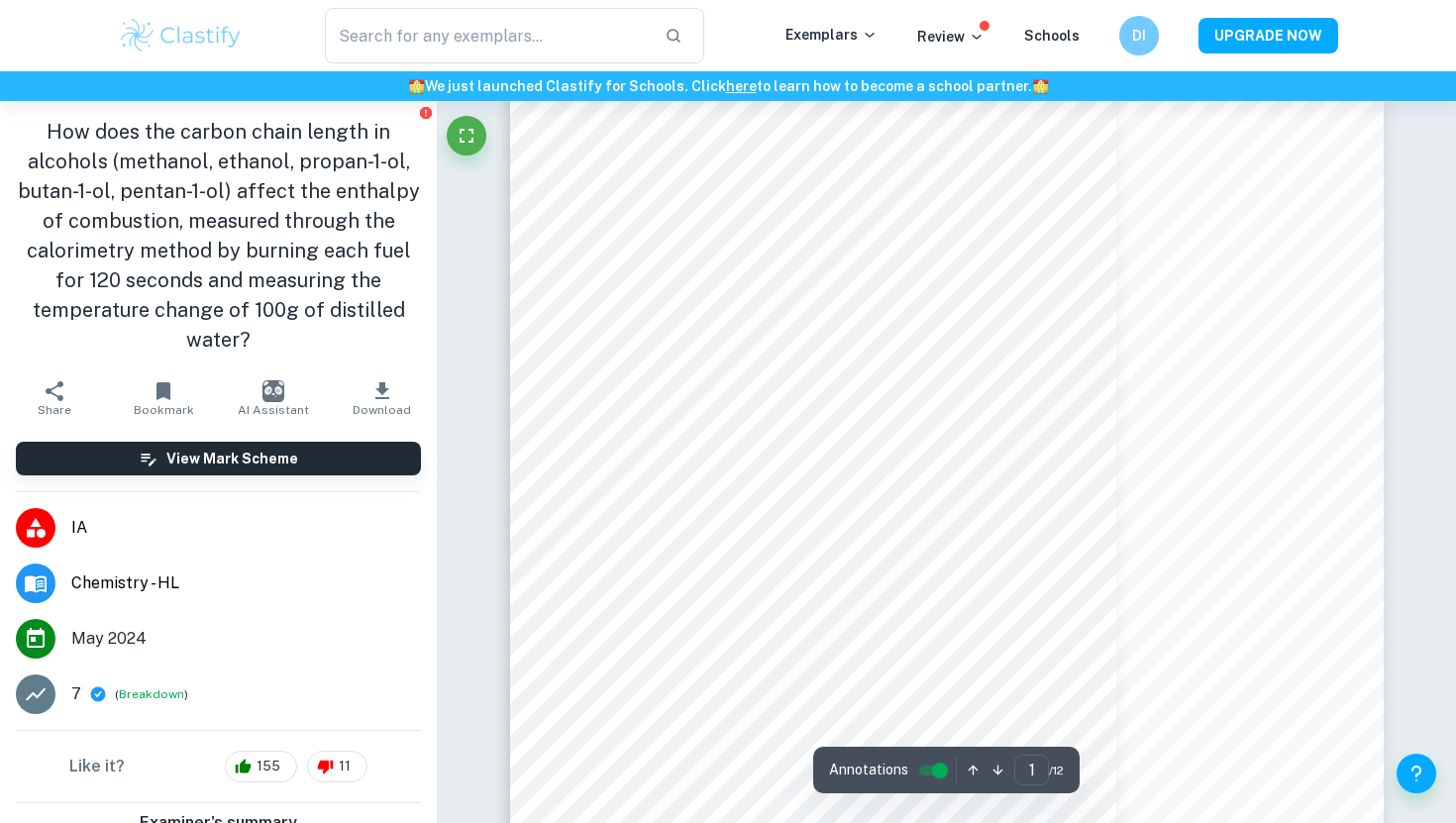 scroll, scrollTop: 0, scrollLeft: 0, axis: both 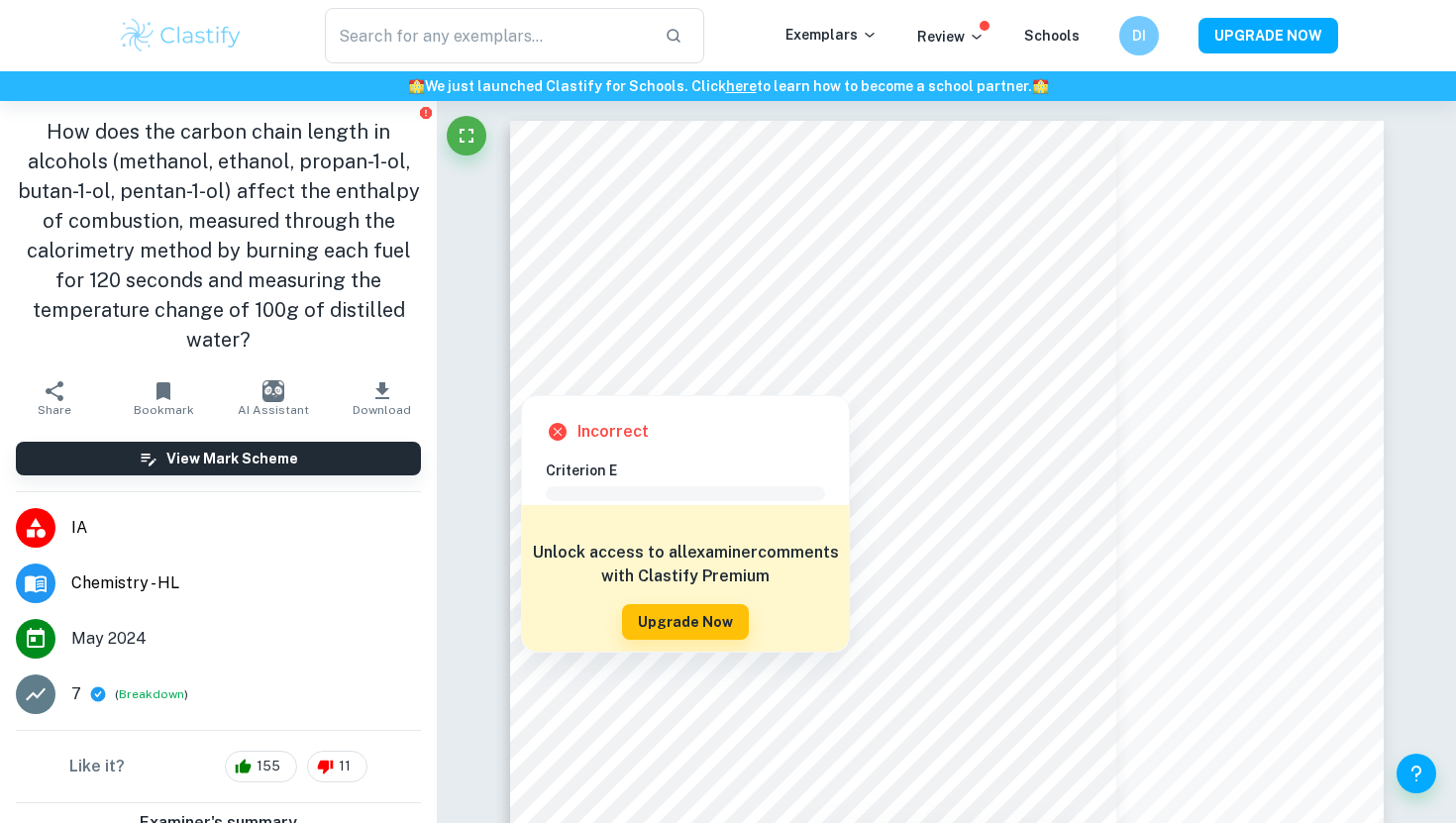 click on "Correct Criterion A Choice of the topic and research question is well-justified through its global or personal relevance Comment The student outlines the global importance of the topic by discussing the role of alcohol in E10 fuel, commonly used in vehicles. Ideally, the student would also provide personal reasons for choosing the topic. Still, the exploration of the everyday application of the alcohol used is sufficient to fulfil this subcriterion. Written by [NAME] Ask Clai Incorrect Criterion E Comment Unlock access to all examiner comments with Clastify Premium Upgrade Now Correct Criterion A Student shows personal input and strong initiative in designing and conducting the study Comment The student provides multiple pictures showing their experimental setup, with appropriate annotations. Additionally, their description of the methodology is very detailed, showing the student's investment in the procedure. Written by [NAME] Ask Clai Correct Criterion B Comment Written by [NAME] Ask Clai Correct" at bounding box center (946, 7096) 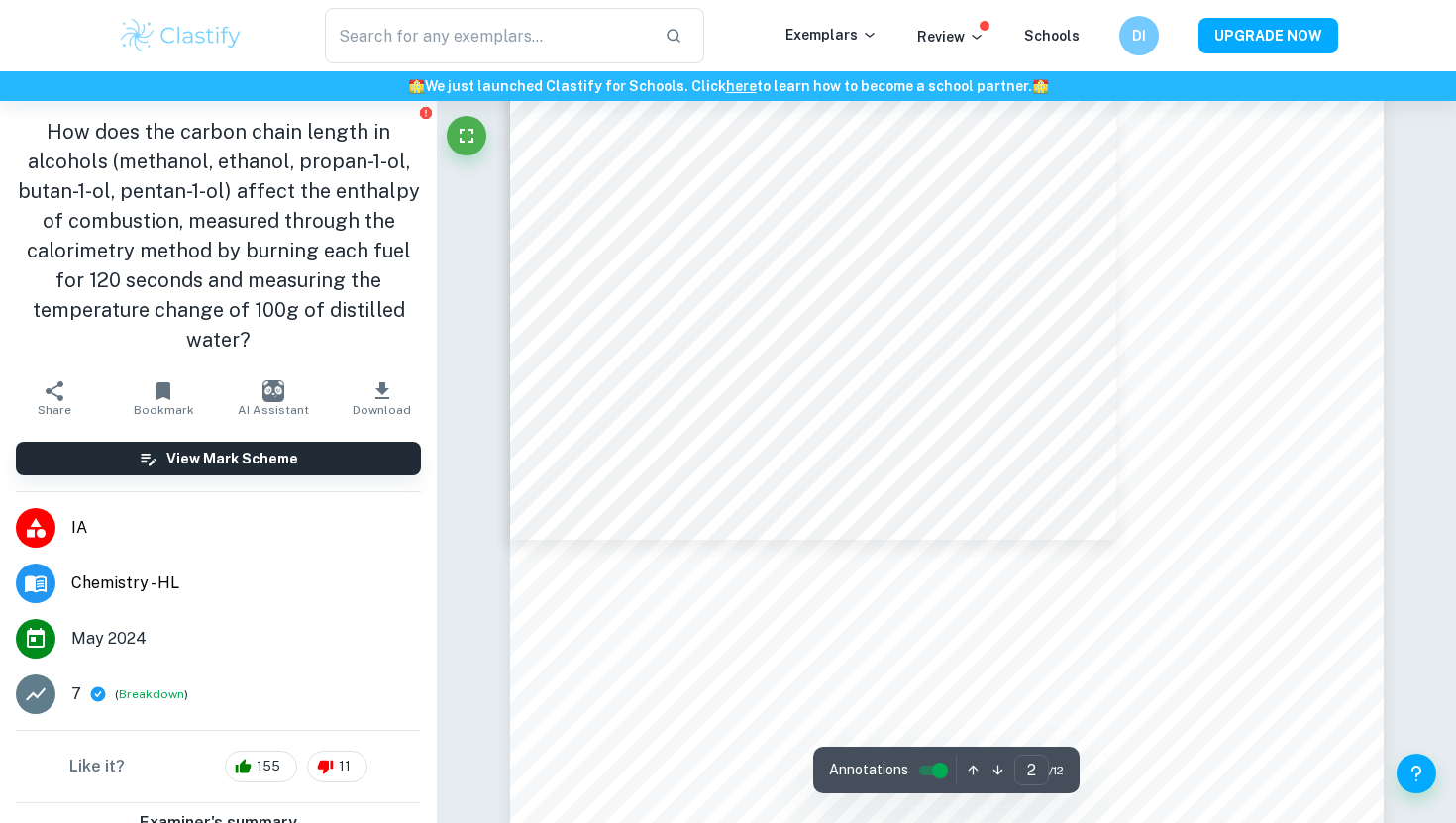 scroll, scrollTop: 1678, scrollLeft: 0, axis: vertical 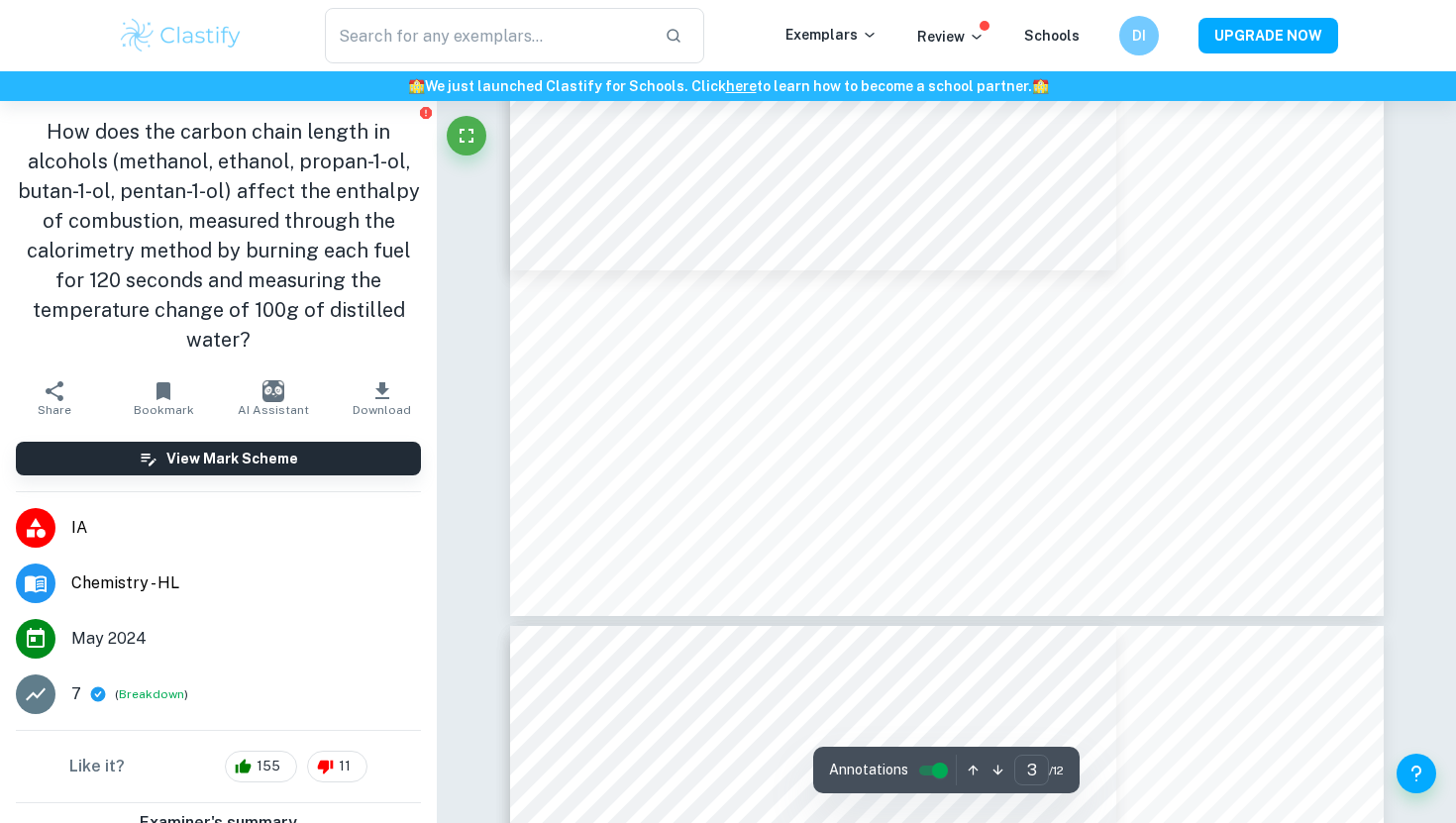 type on "4" 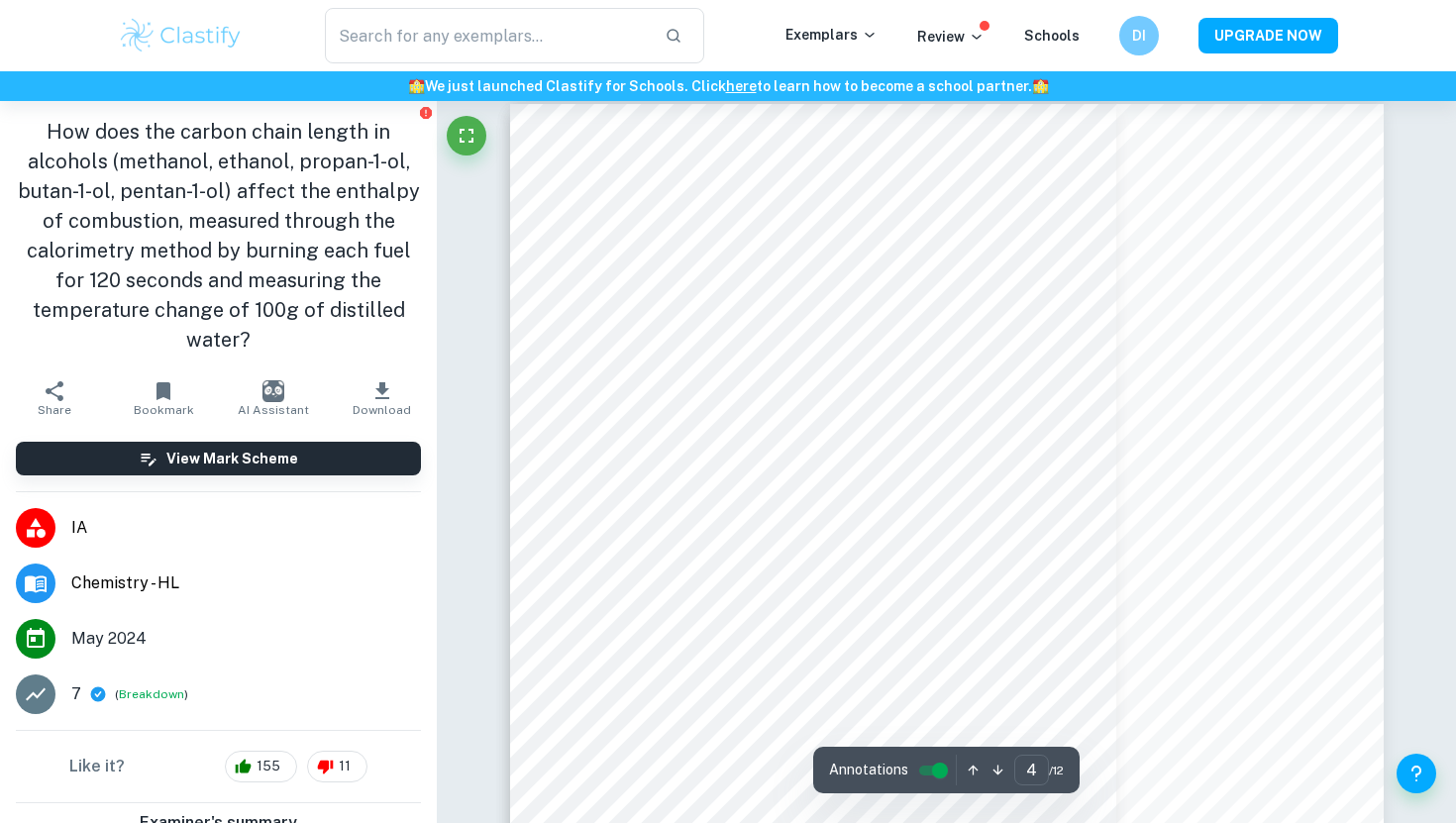 scroll, scrollTop: 3751, scrollLeft: 0, axis: vertical 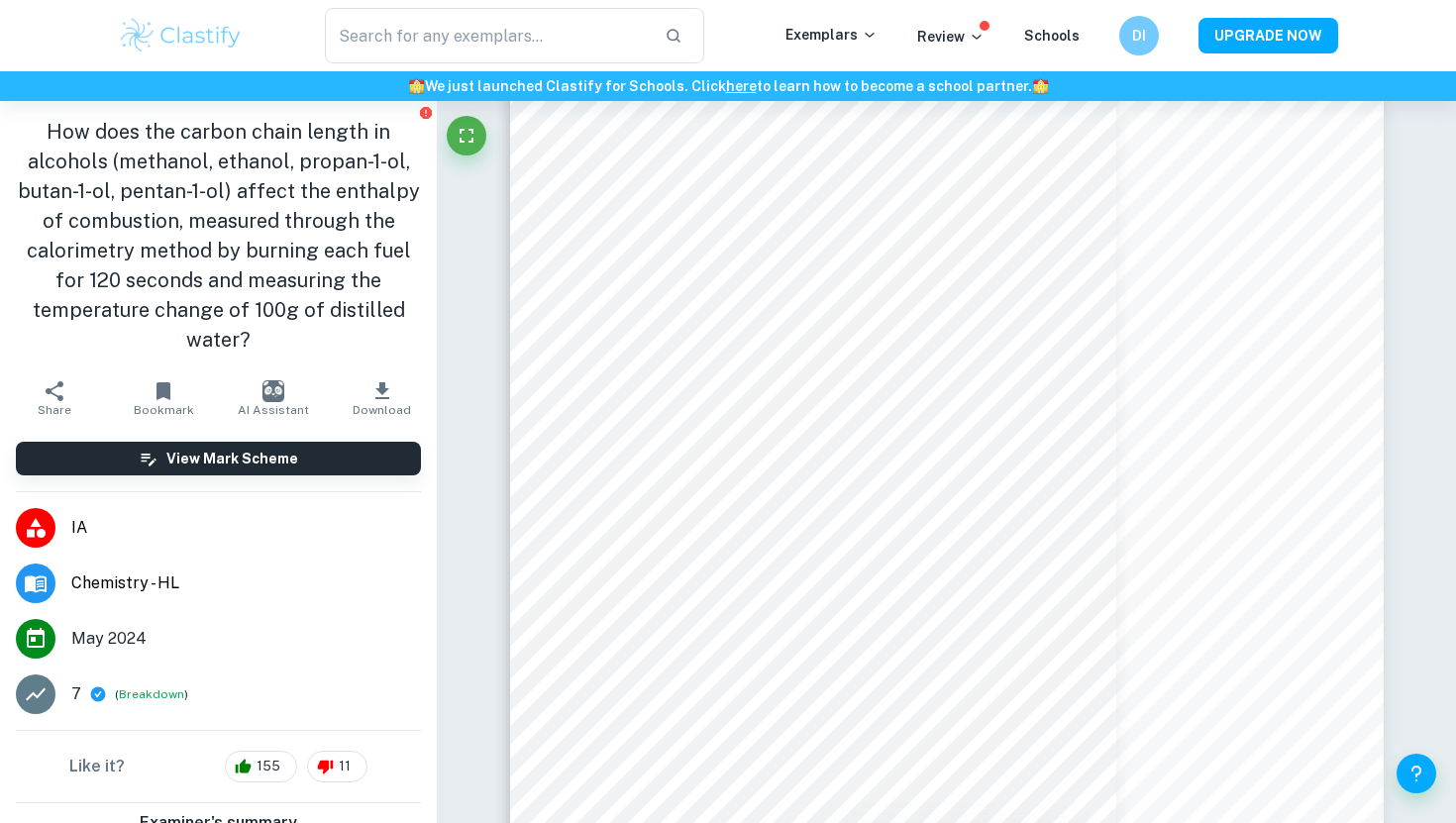 type on "alcohol" 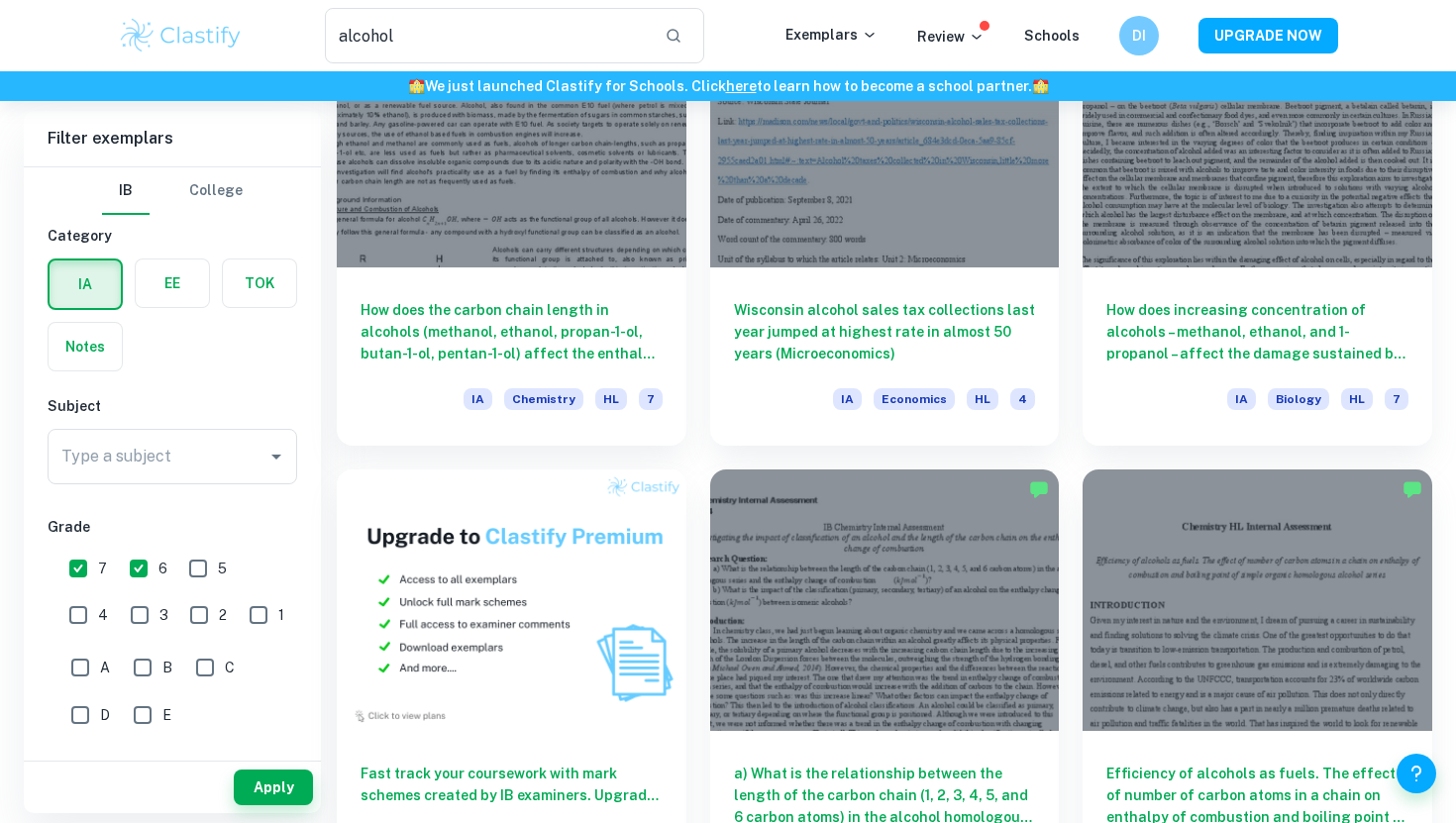 scroll, scrollTop: 860, scrollLeft: 0, axis: vertical 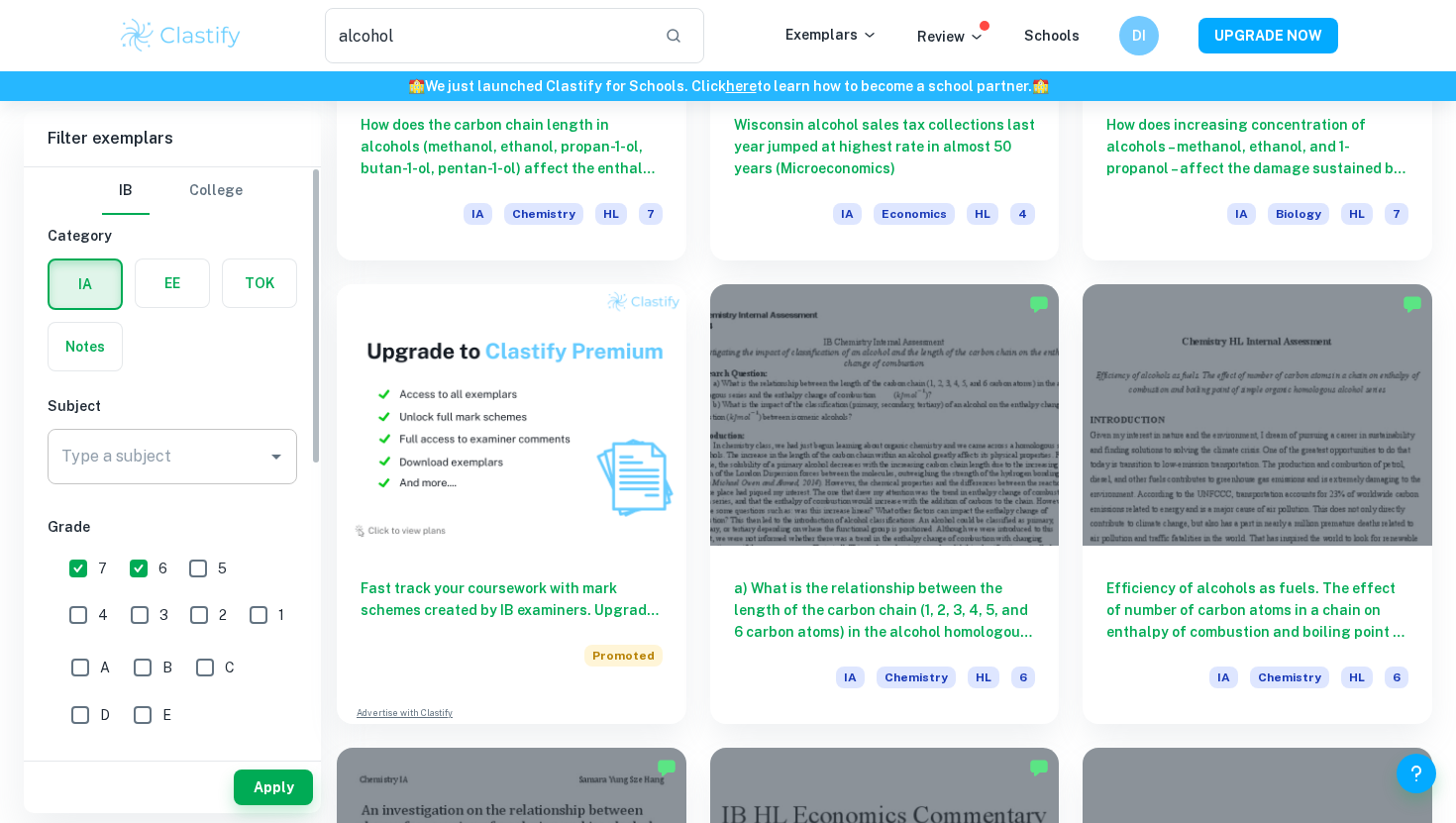 click on "Type a subject" at bounding box center (157, 457) 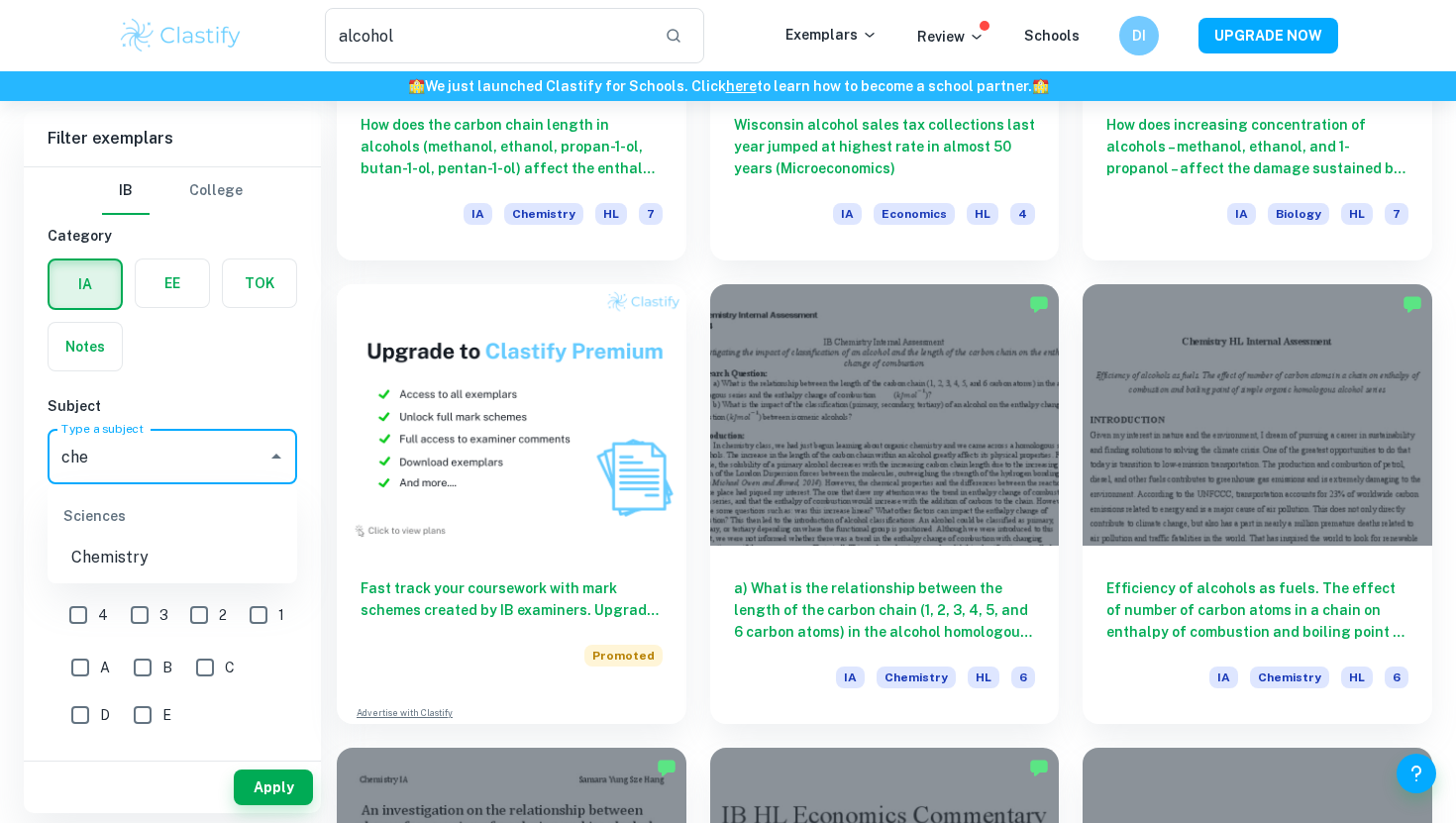 click on "Sciences" at bounding box center [172, 516] 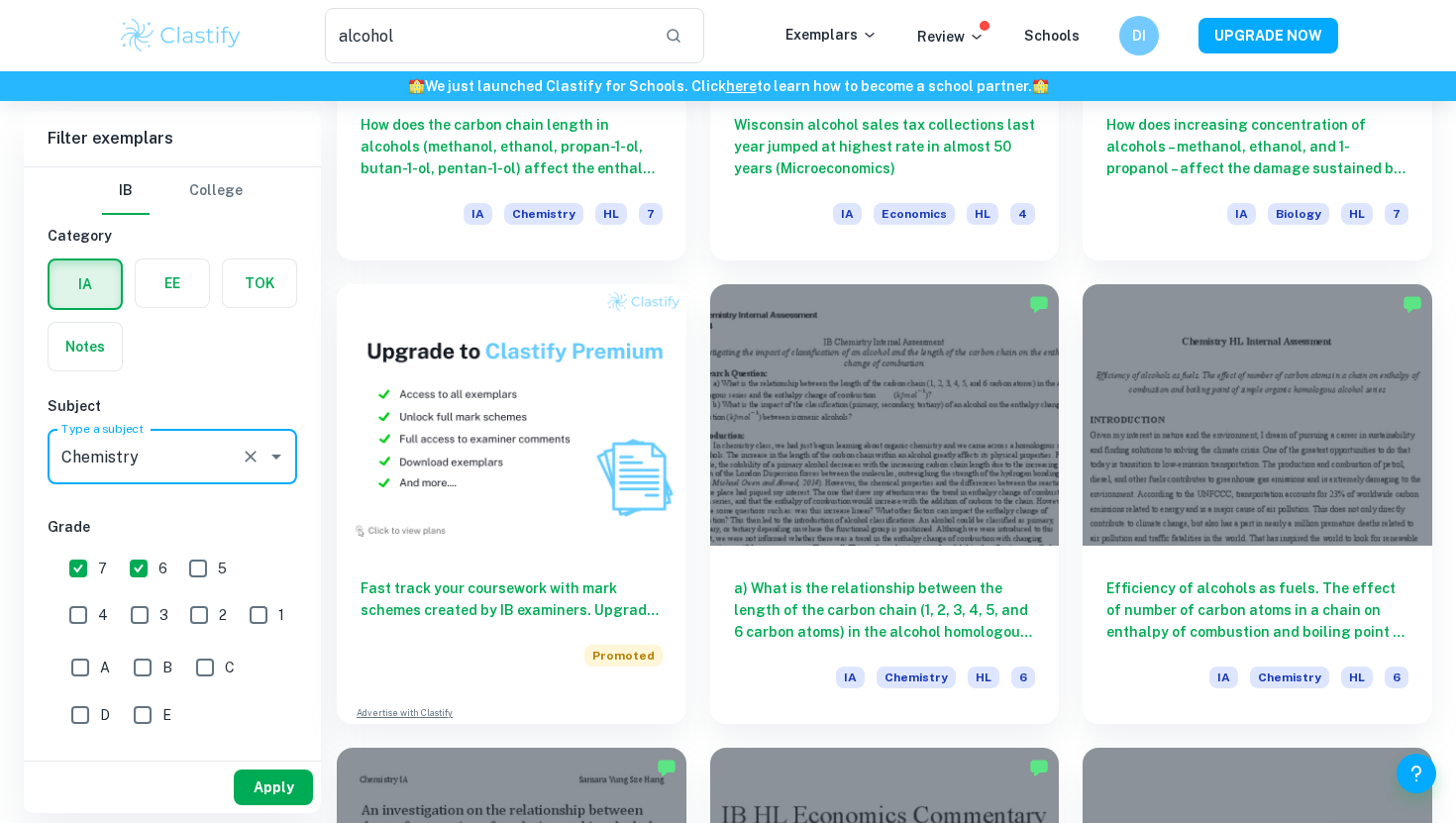 type on "Chemistry" 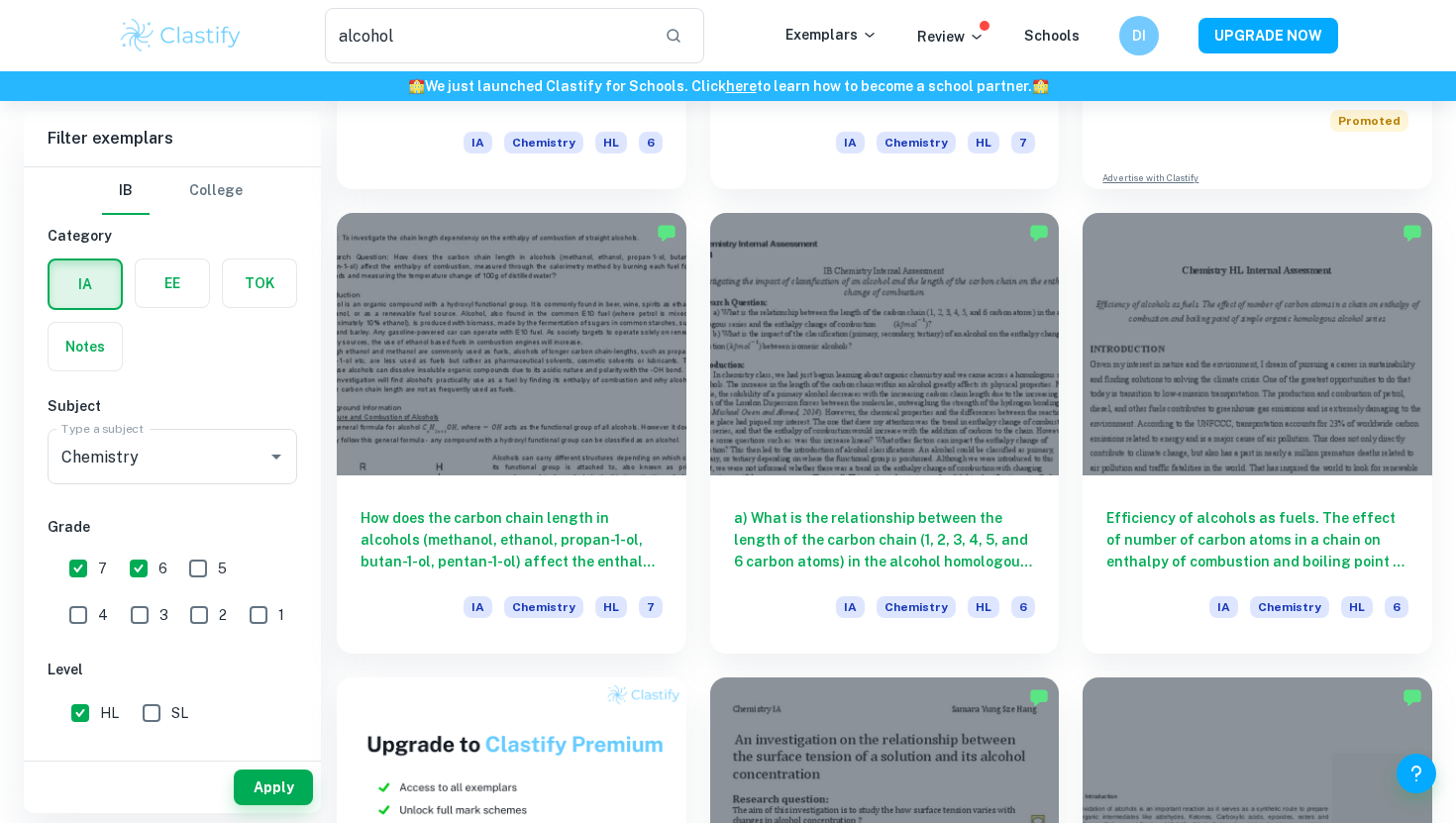 scroll, scrollTop: 523, scrollLeft: 0, axis: vertical 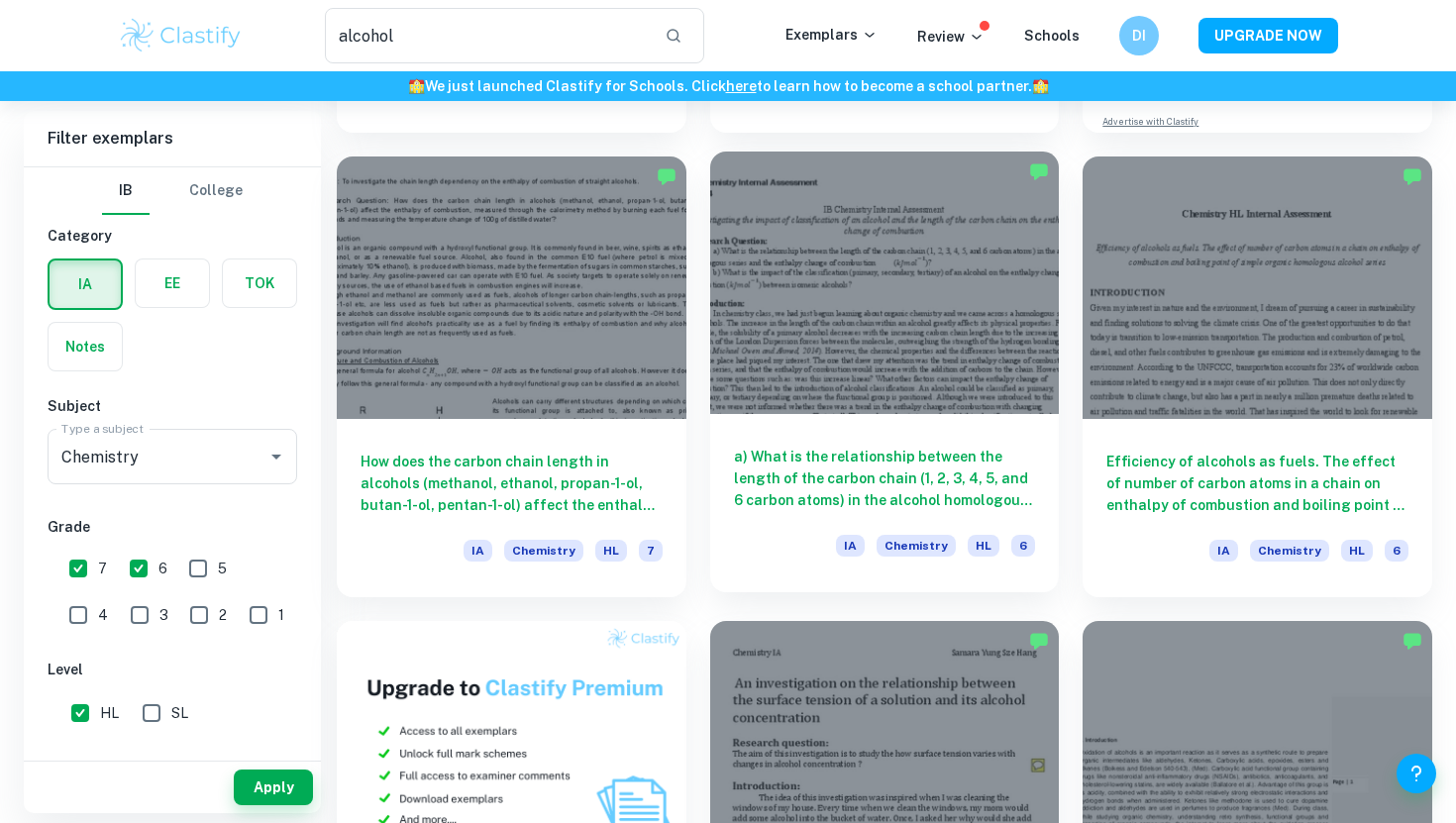 click on "a) What is the relationship between the length of the carbon chain (1, 2, 3, 4, 5, and 6 carbon atoms) in the alcohol homologous series and the enthalpy change of combustion ( ? 𝑘𝐽𝑚𝑜𝑙−1) b) What is the impact of the classification (primary, secondary, tertiary) of an alcohol on the enthalpy change of combustion between isomeric alcohols?" at bounding box center [884, 478] 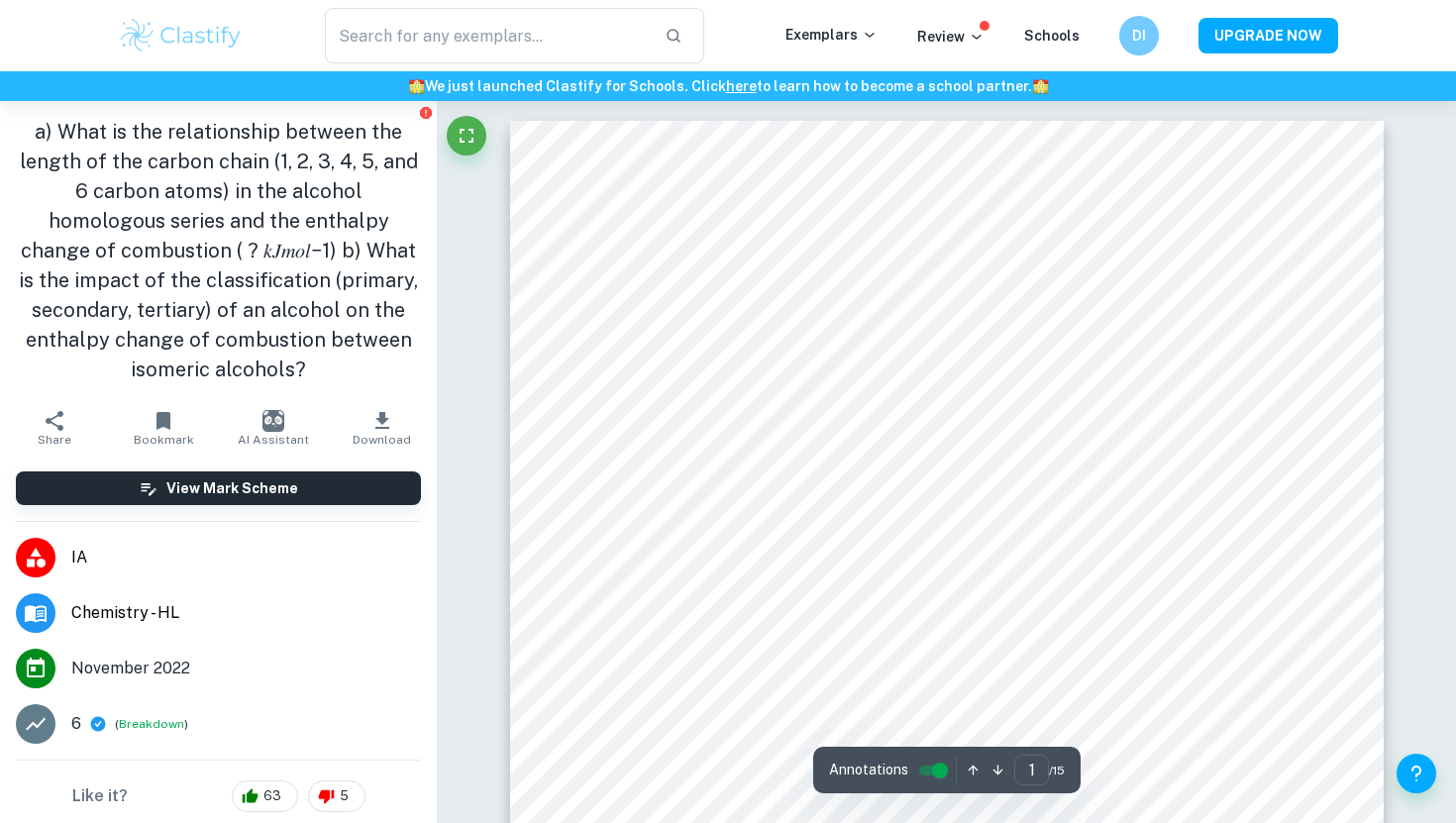 scroll, scrollTop: 330, scrollLeft: 0, axis: vertical 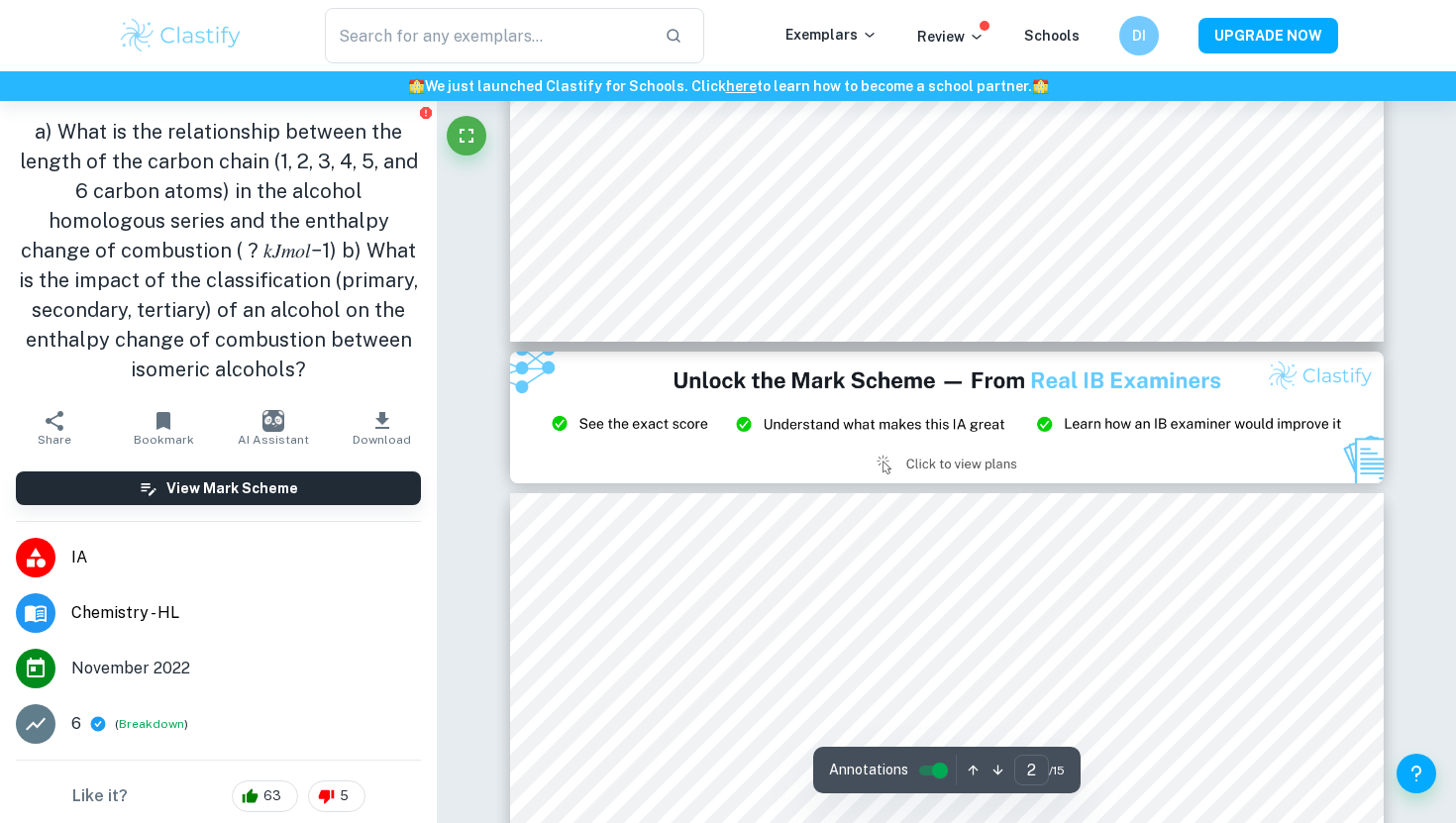 type on "3" 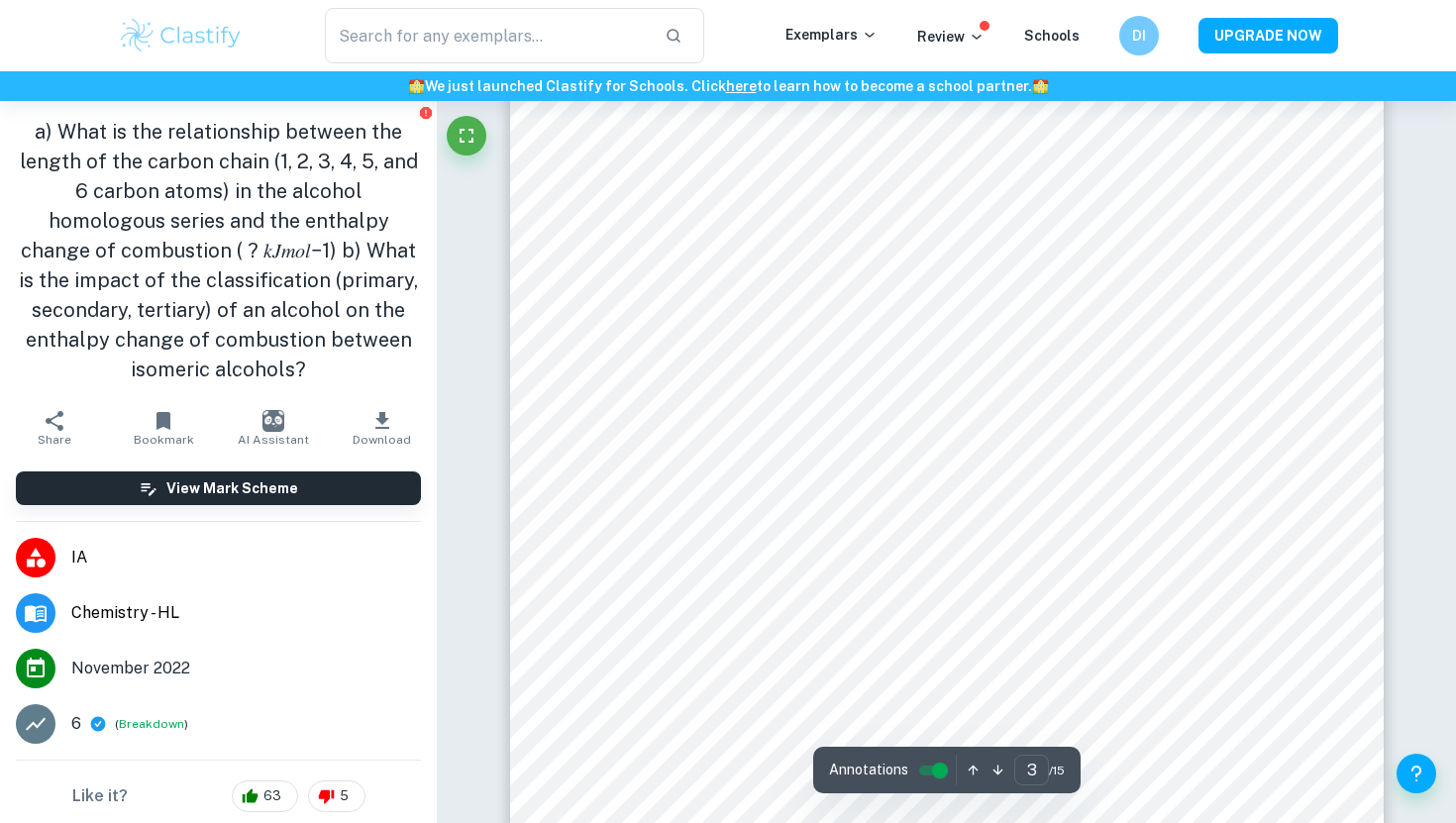scroll, scrollTop: 2964, scrollLeft: 0, axis: vertical 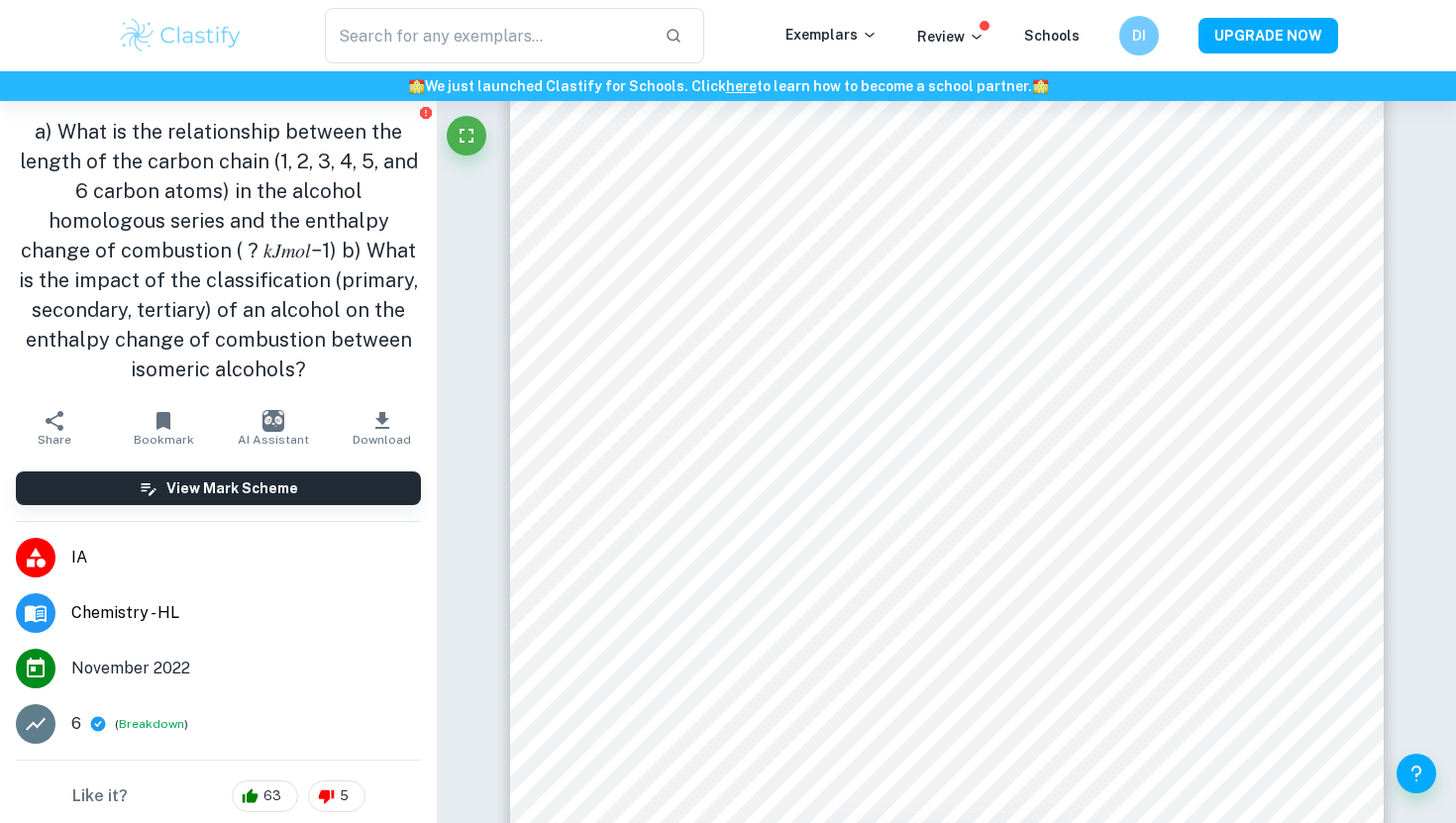 type on "alcohol" 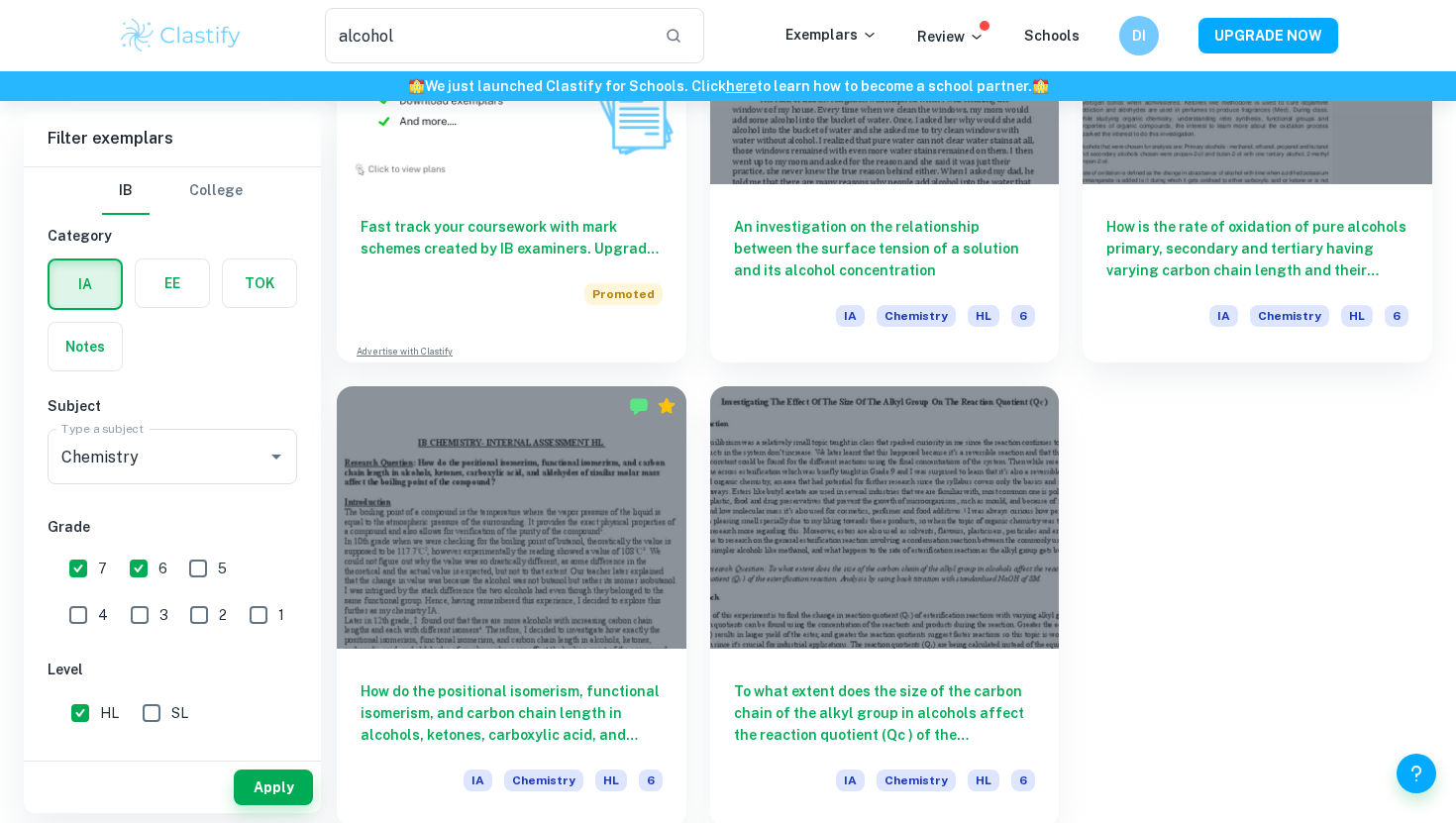 scroll, scrollTop: 1225, scrollLeft: 0, axis: vertical 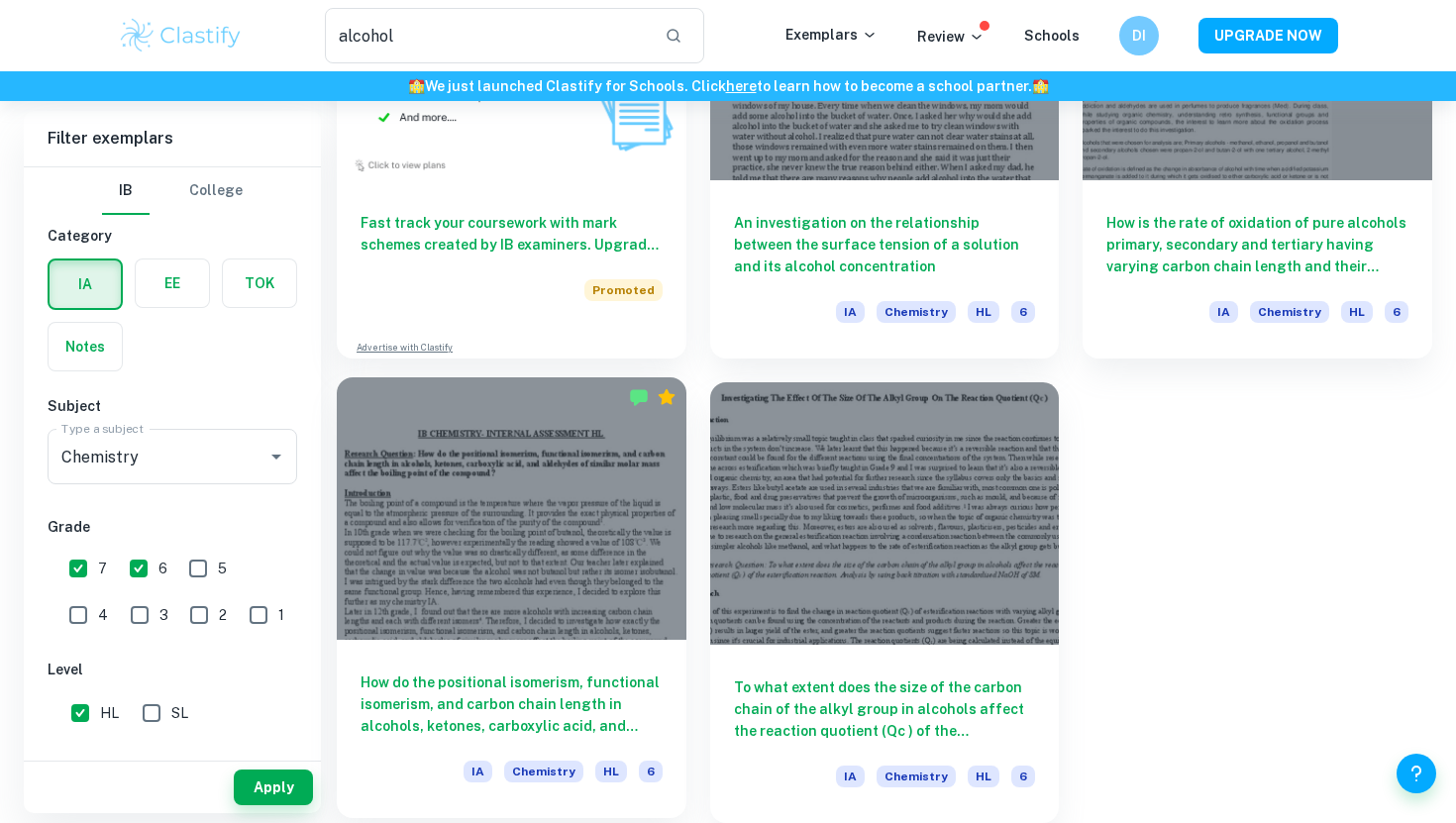 click on "How do the positional isomerism, functional isomerism, and carbon chain length in alcohols, ketones, carboxylic acid, and aldehydes of similar molar mass affect the boiling point of the compound?" at bounding box center [511, 704] 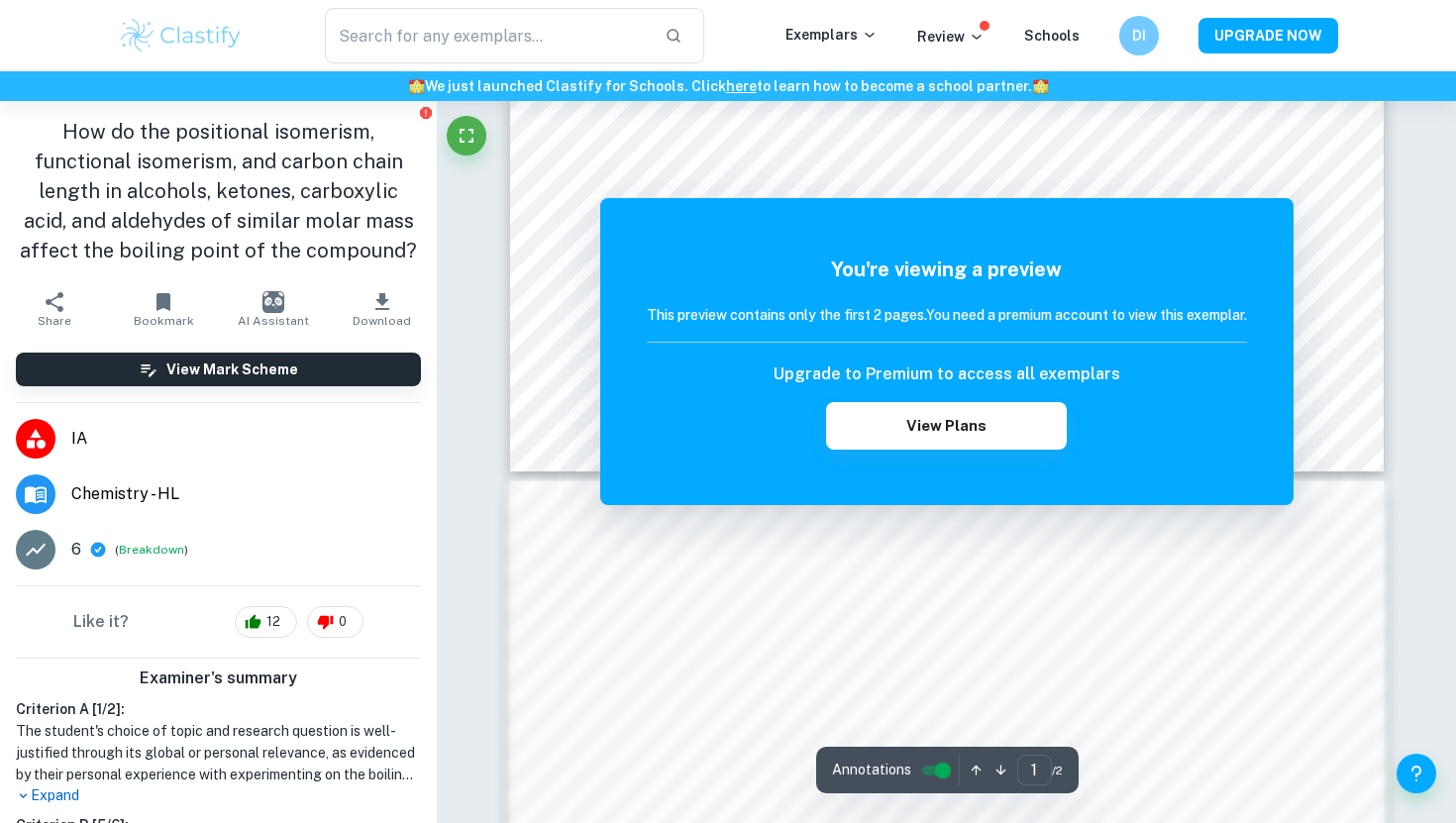 scroll, scrollTop: 1619, scrollLeft: 0, axis: vertical 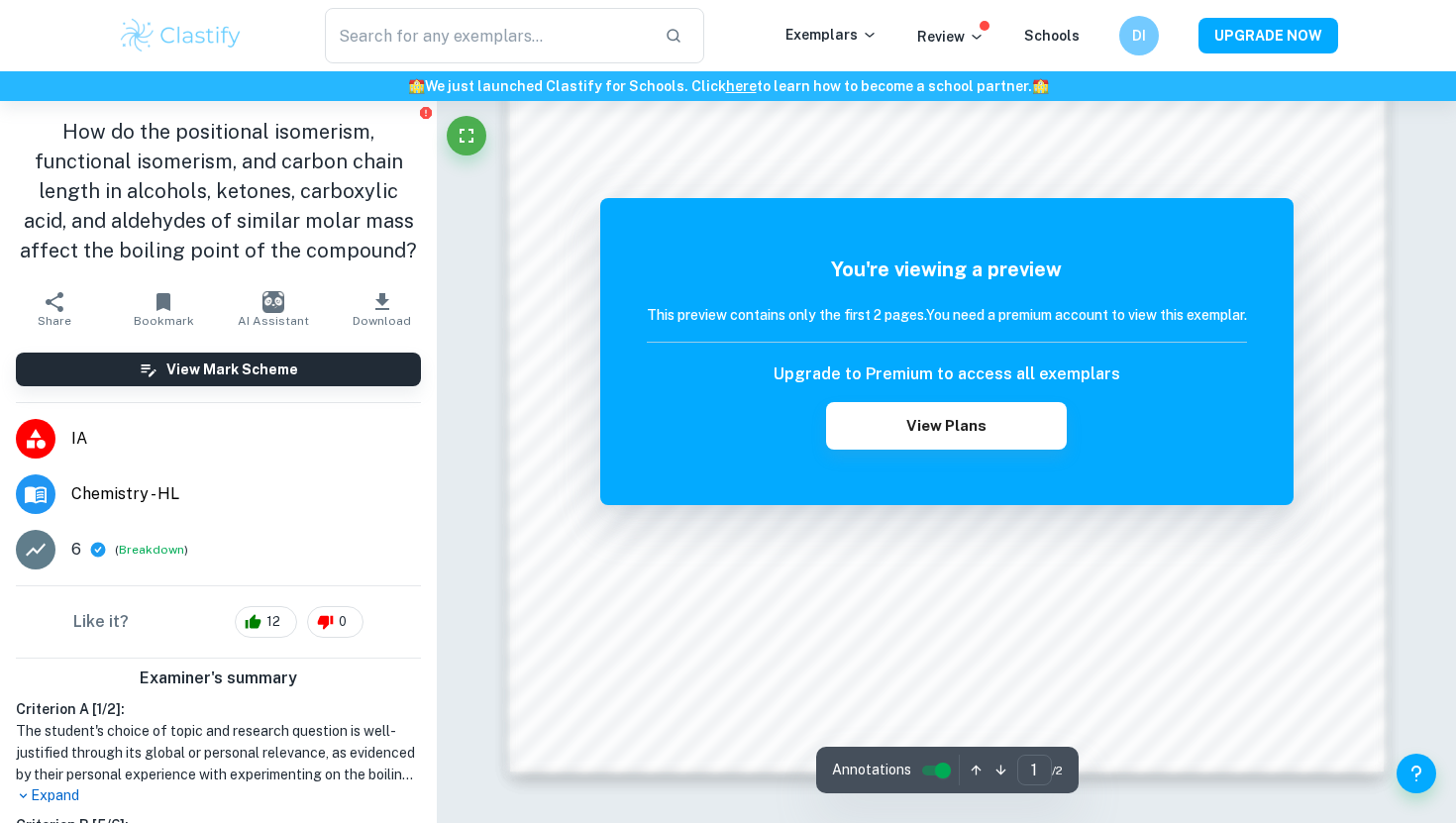 type on "alcohol" 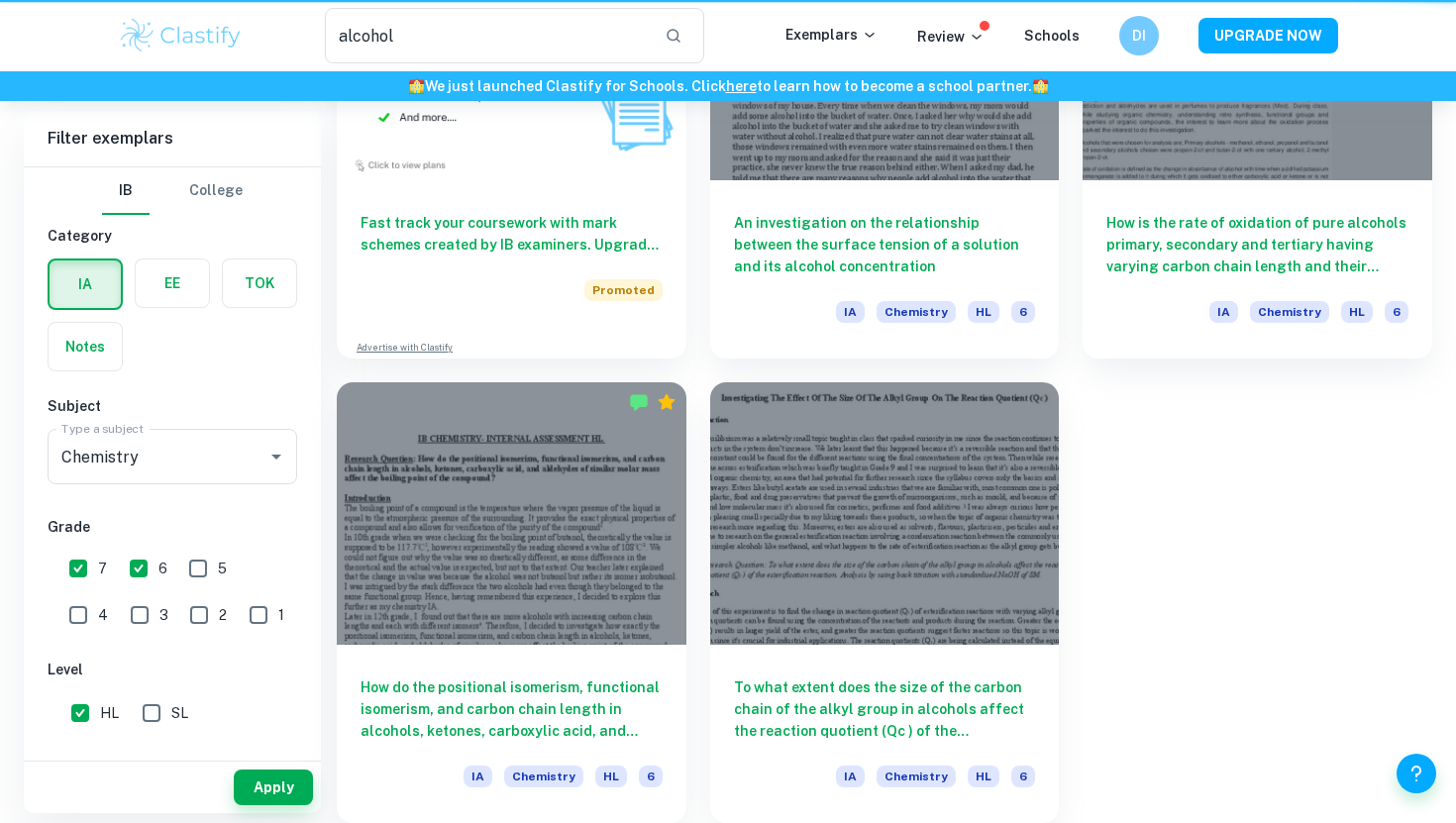 scroll, scrollTop: 1225, scrollLeft: 0, axis: vertical 